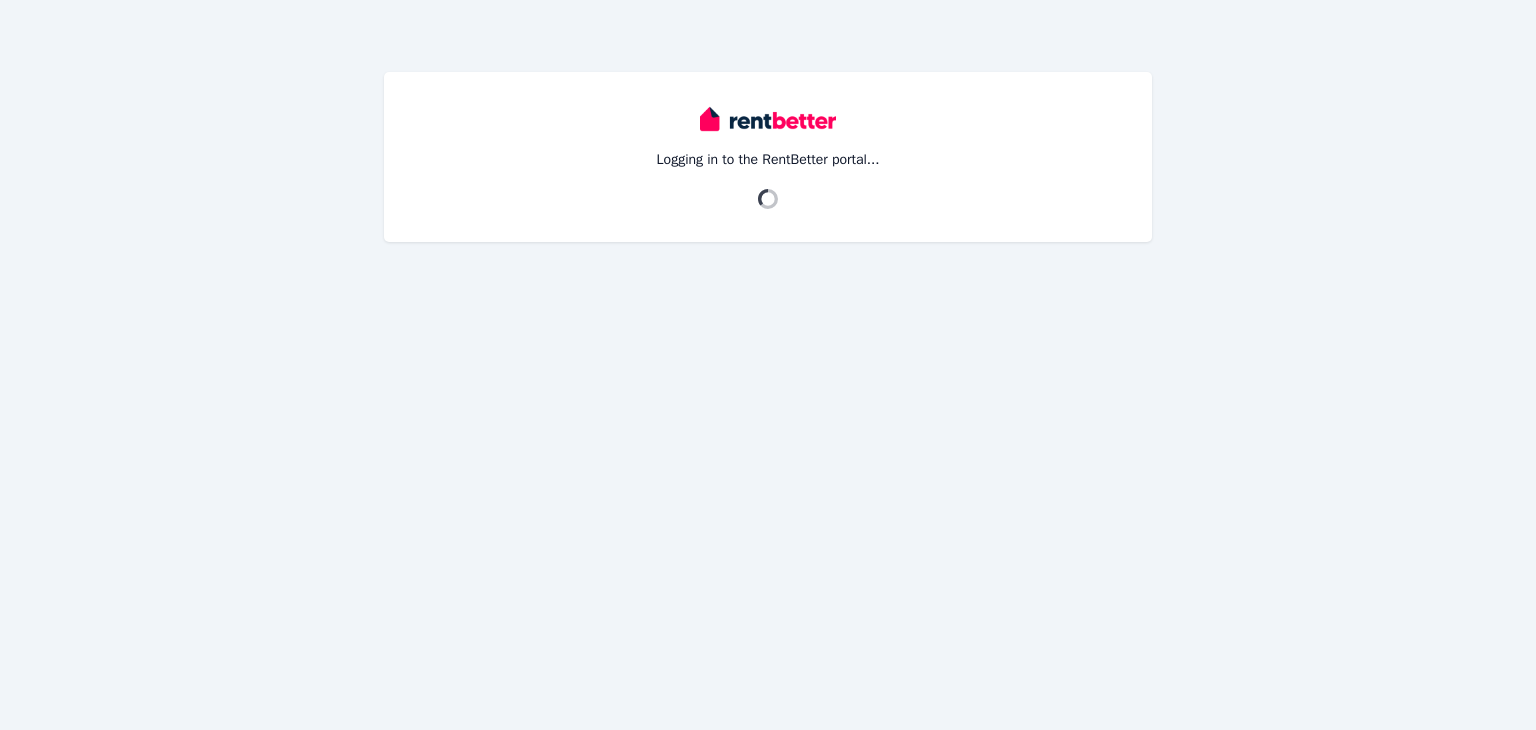 scroll, scrollTop: 0, scrollLeft: 0, axis: both 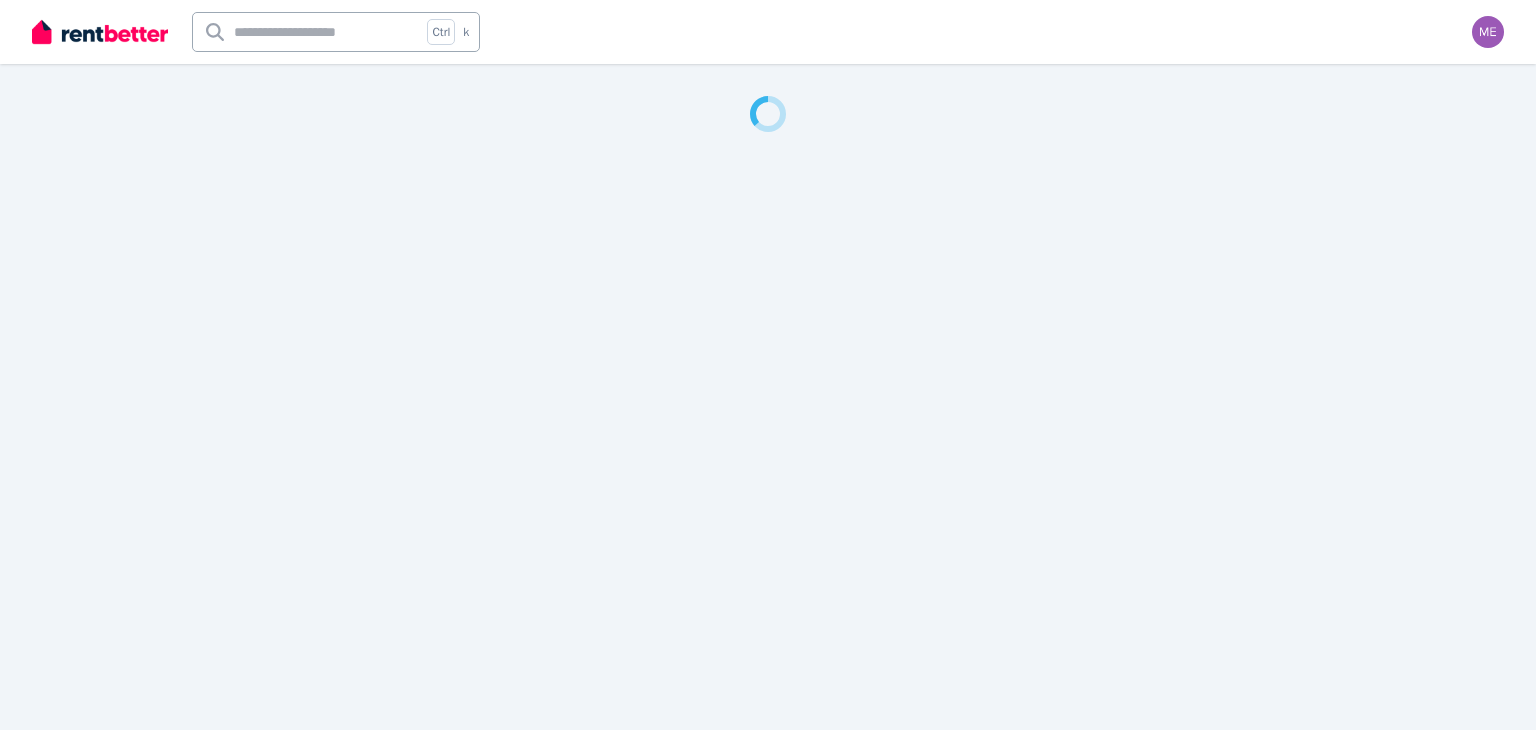 select on "**********" 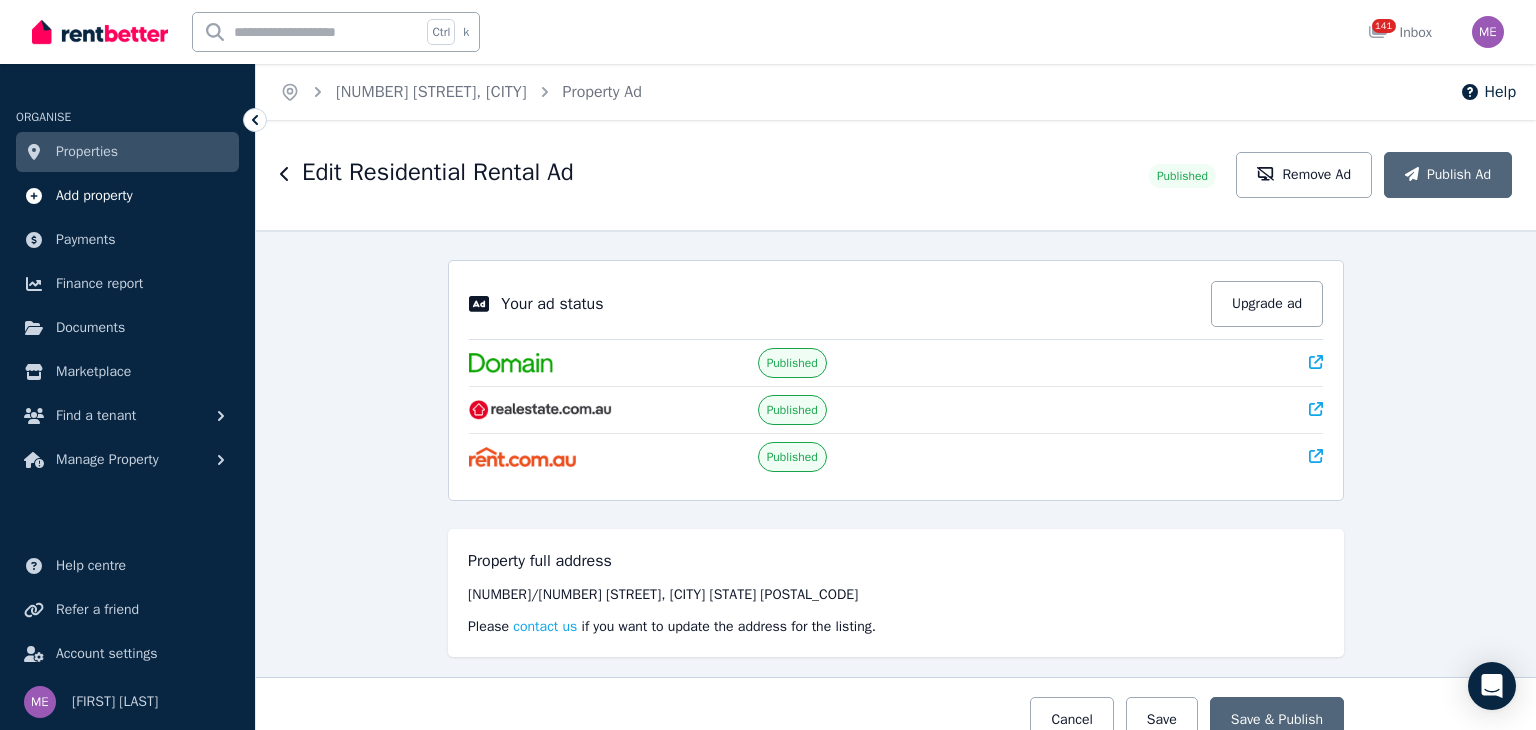 click on "Add property" at bounding box center [94, 196] 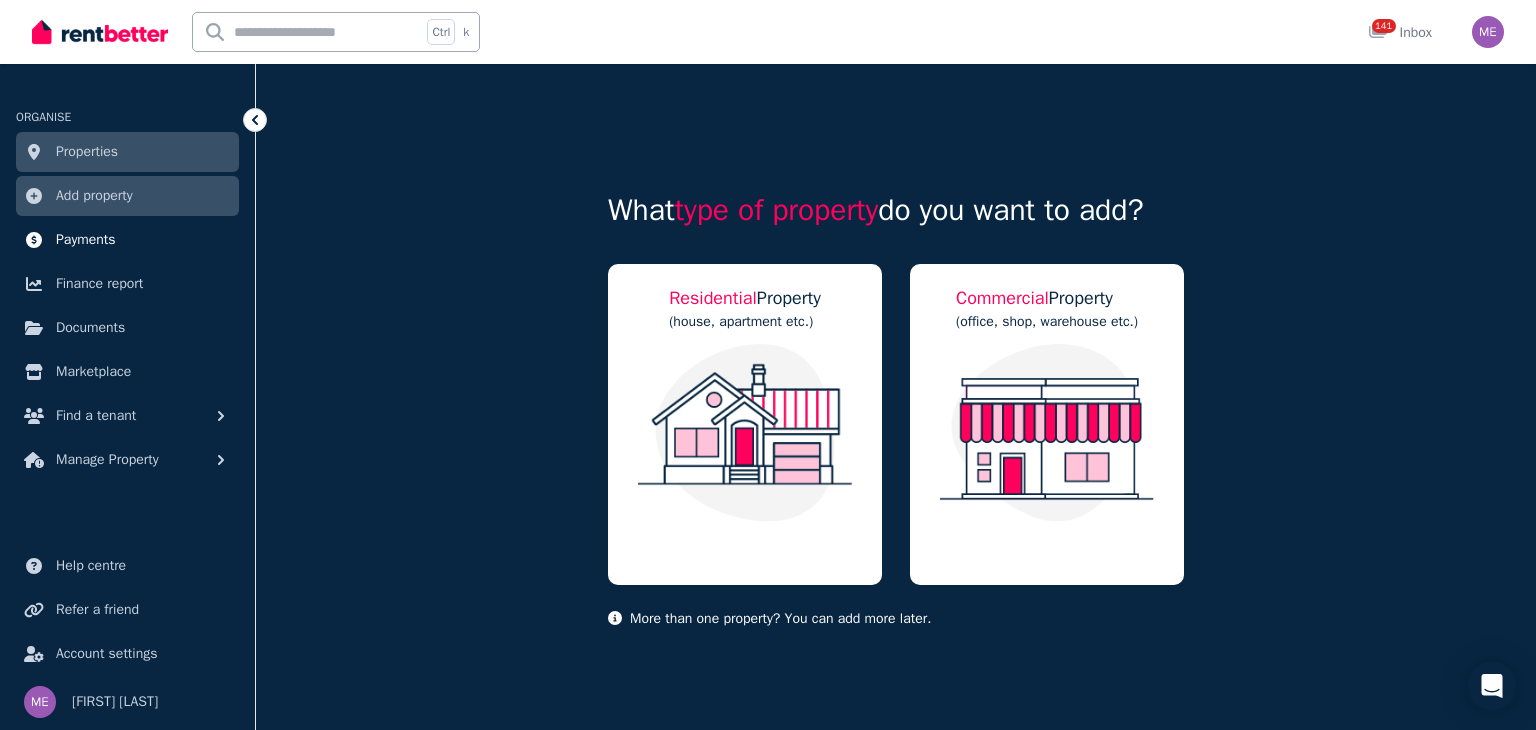 click on "Payments" at bounding box center (86, 240) 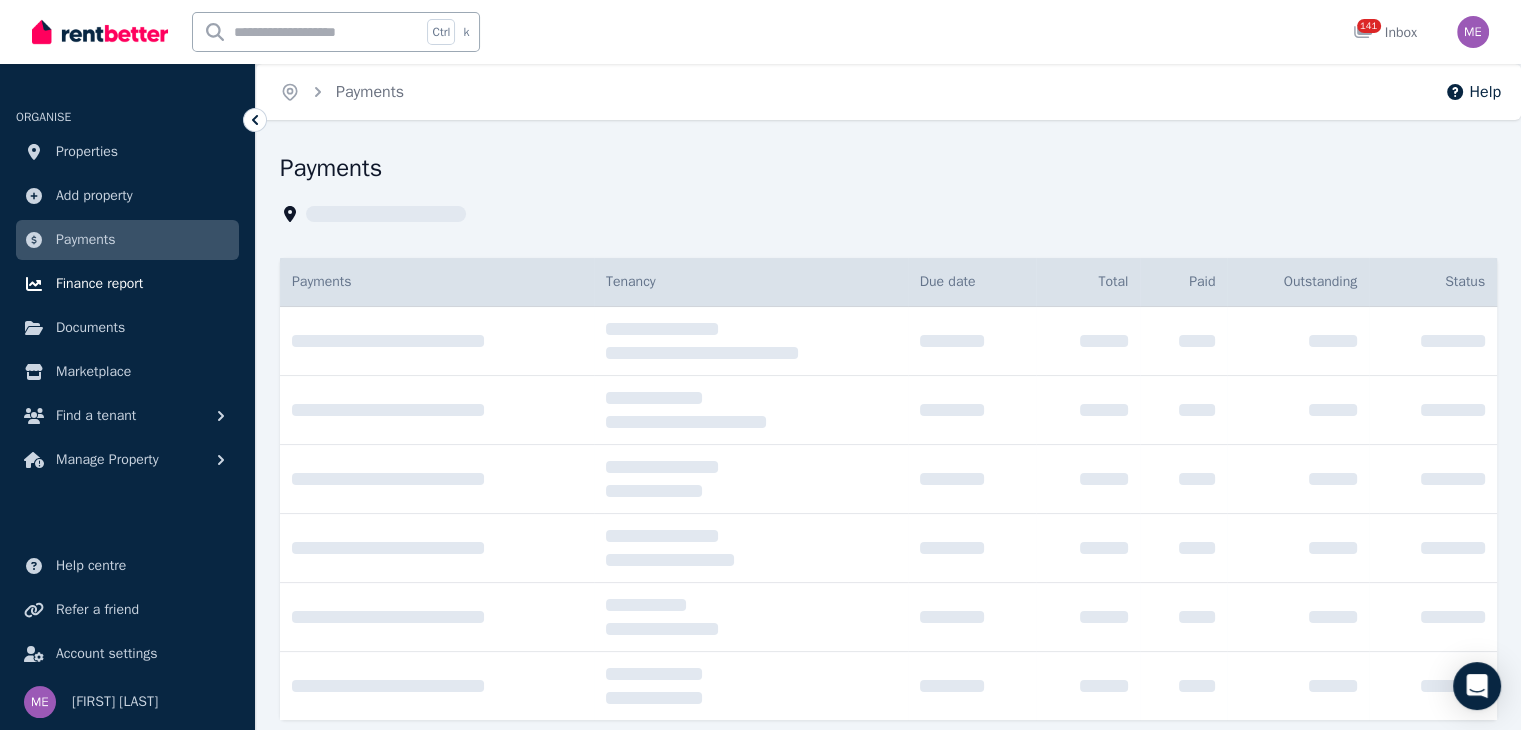 click on "Finance report" at bounding box center (99, 284) 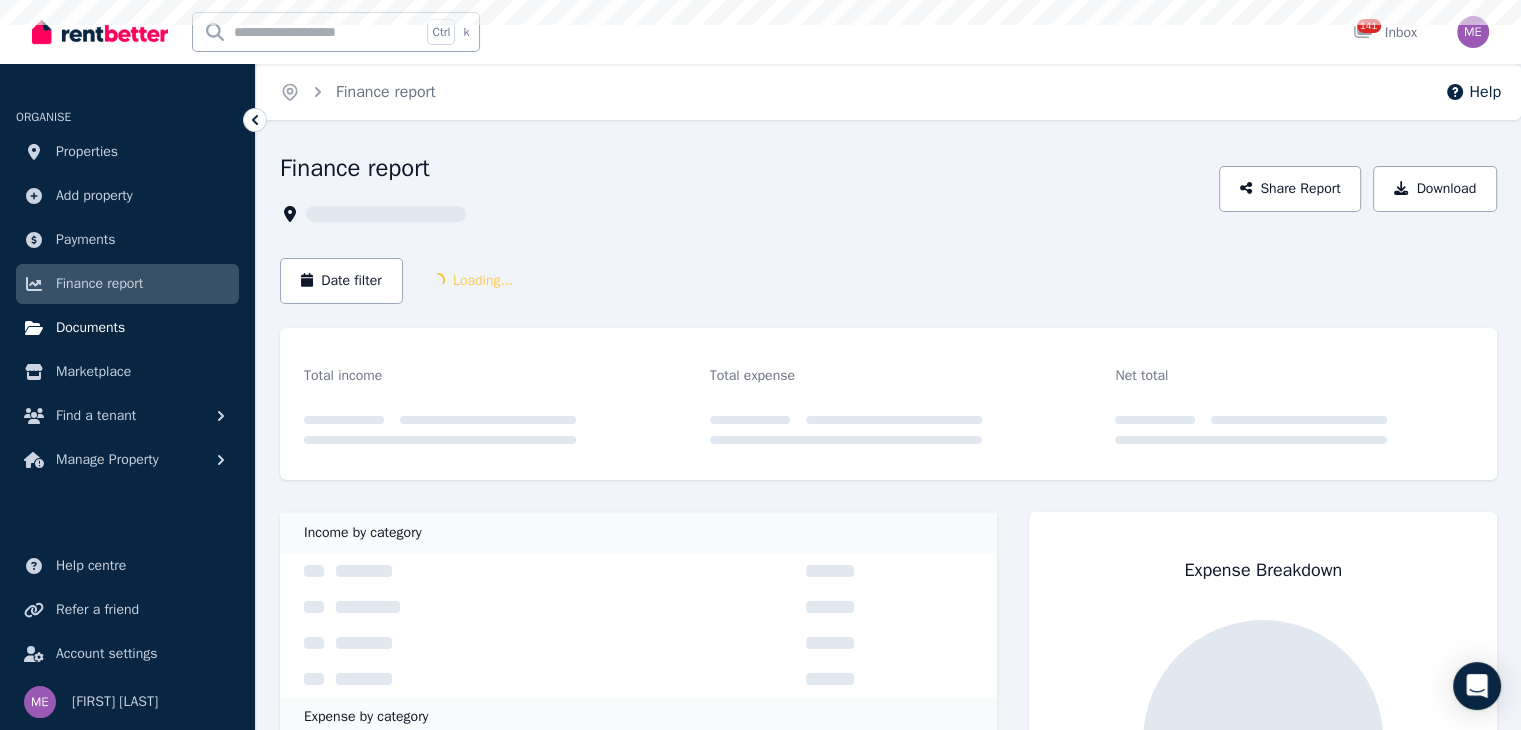 click on "Documents" at bounding box center [90, 328] 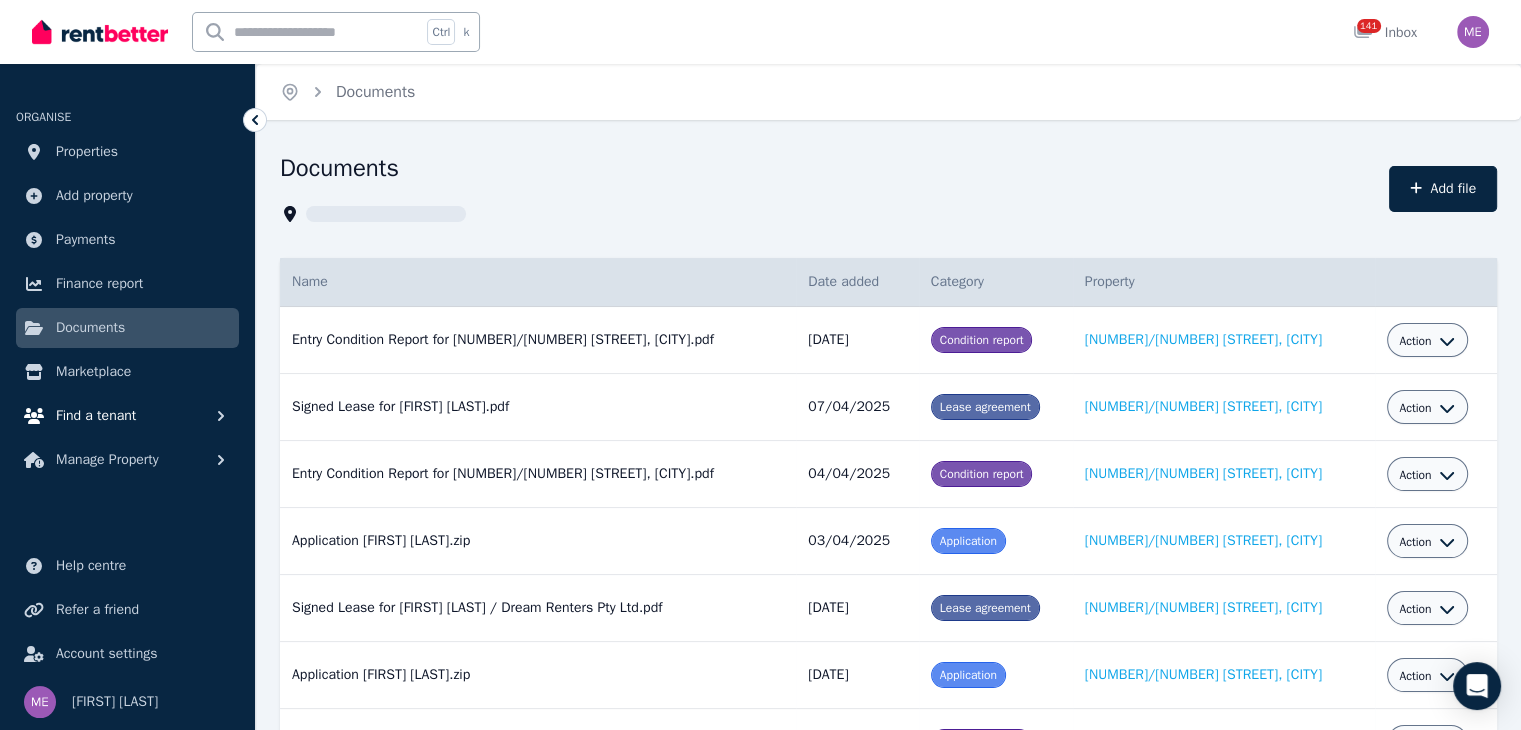 click on "Find a tenant" at bounding box center [96, 416] 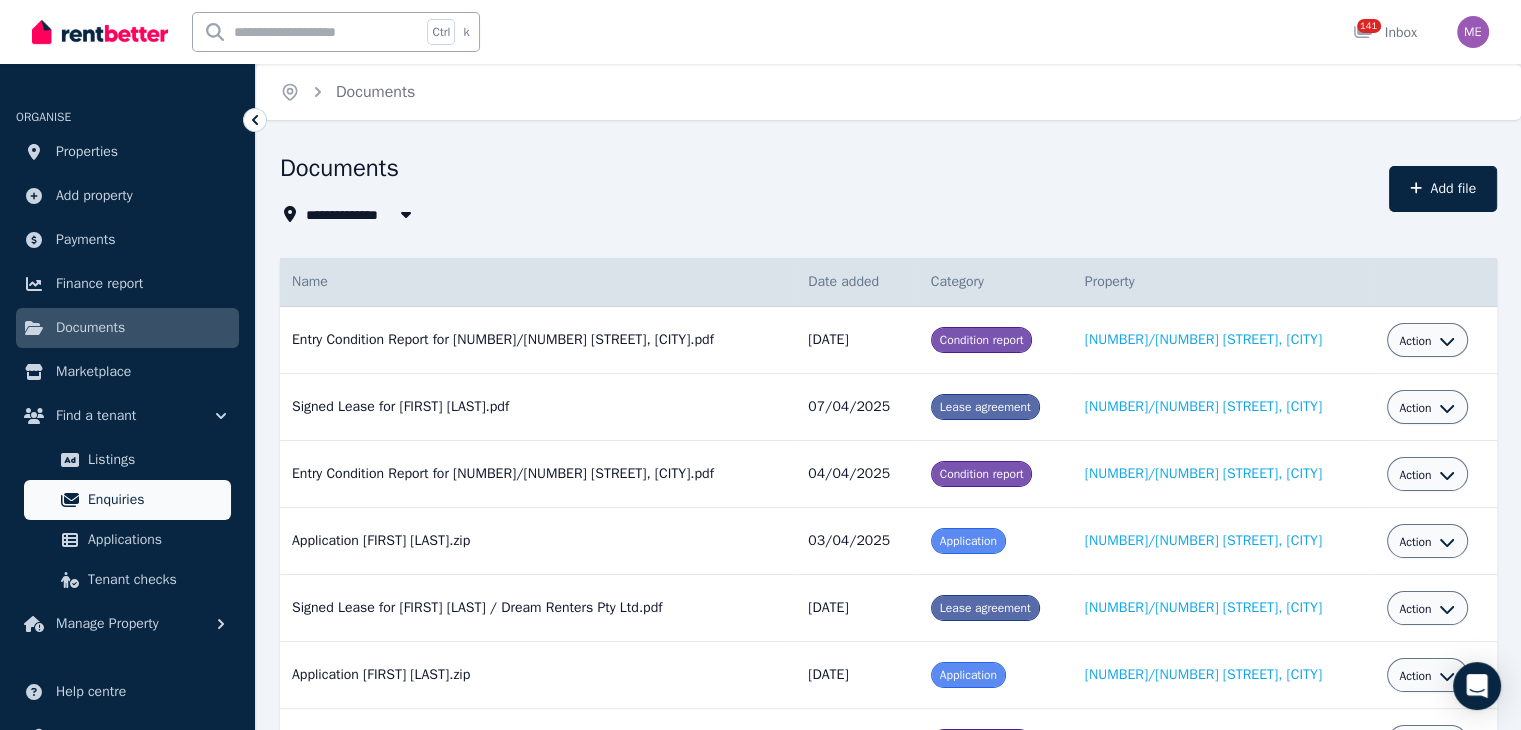 click on "Enquiries" at bounding box center (155, 500) 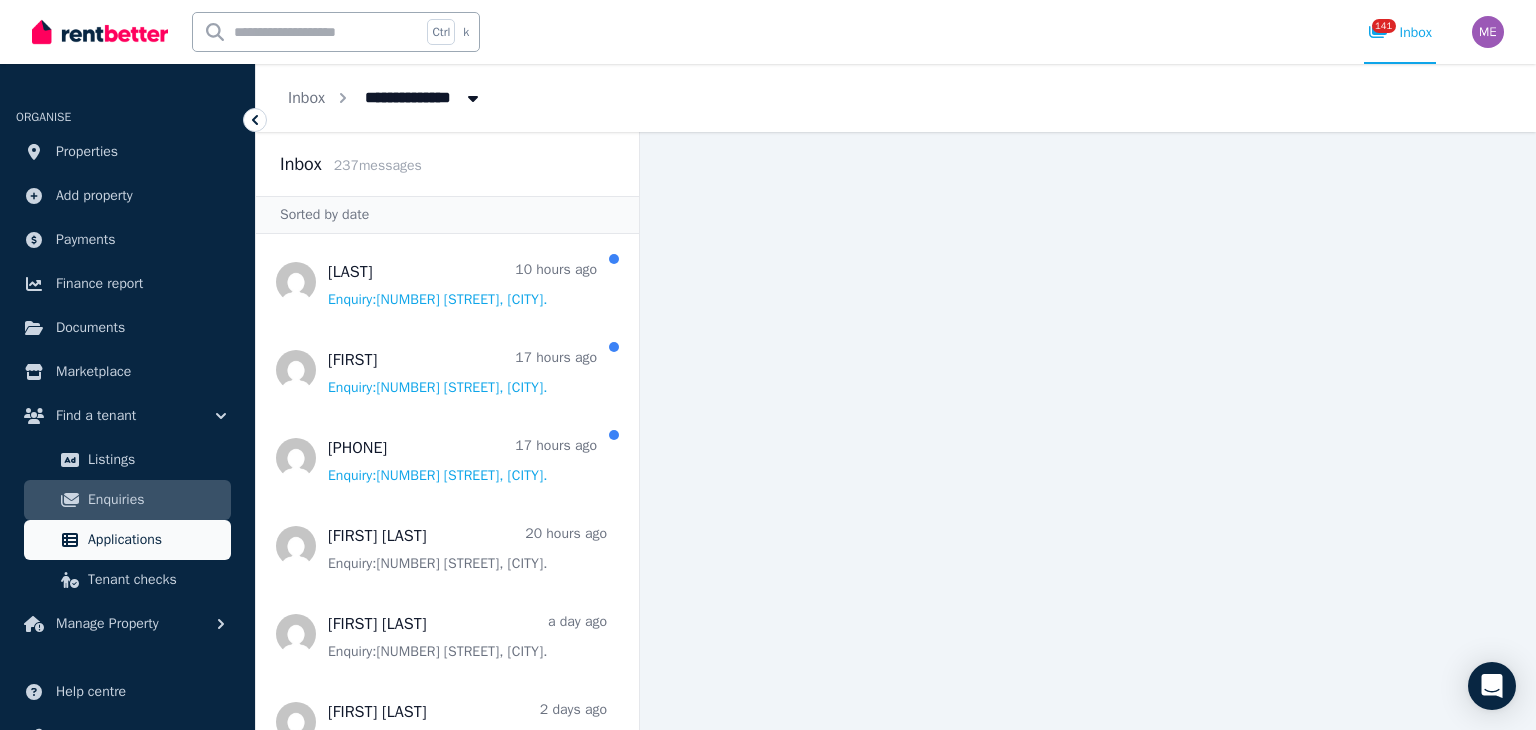 click on "Applications" at bounding box center (155, 540) 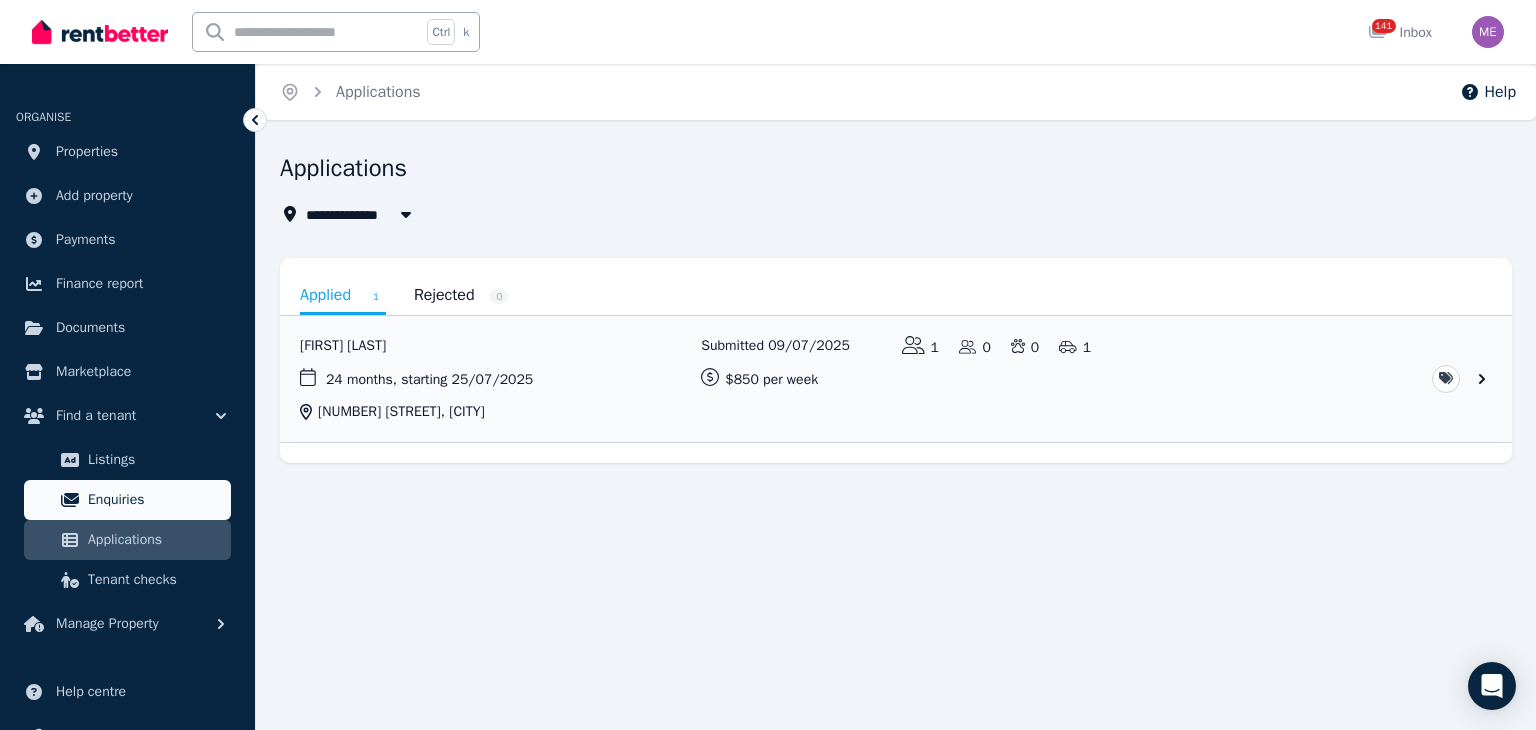 click on "Enquiries" at bounding box center [155, 500] 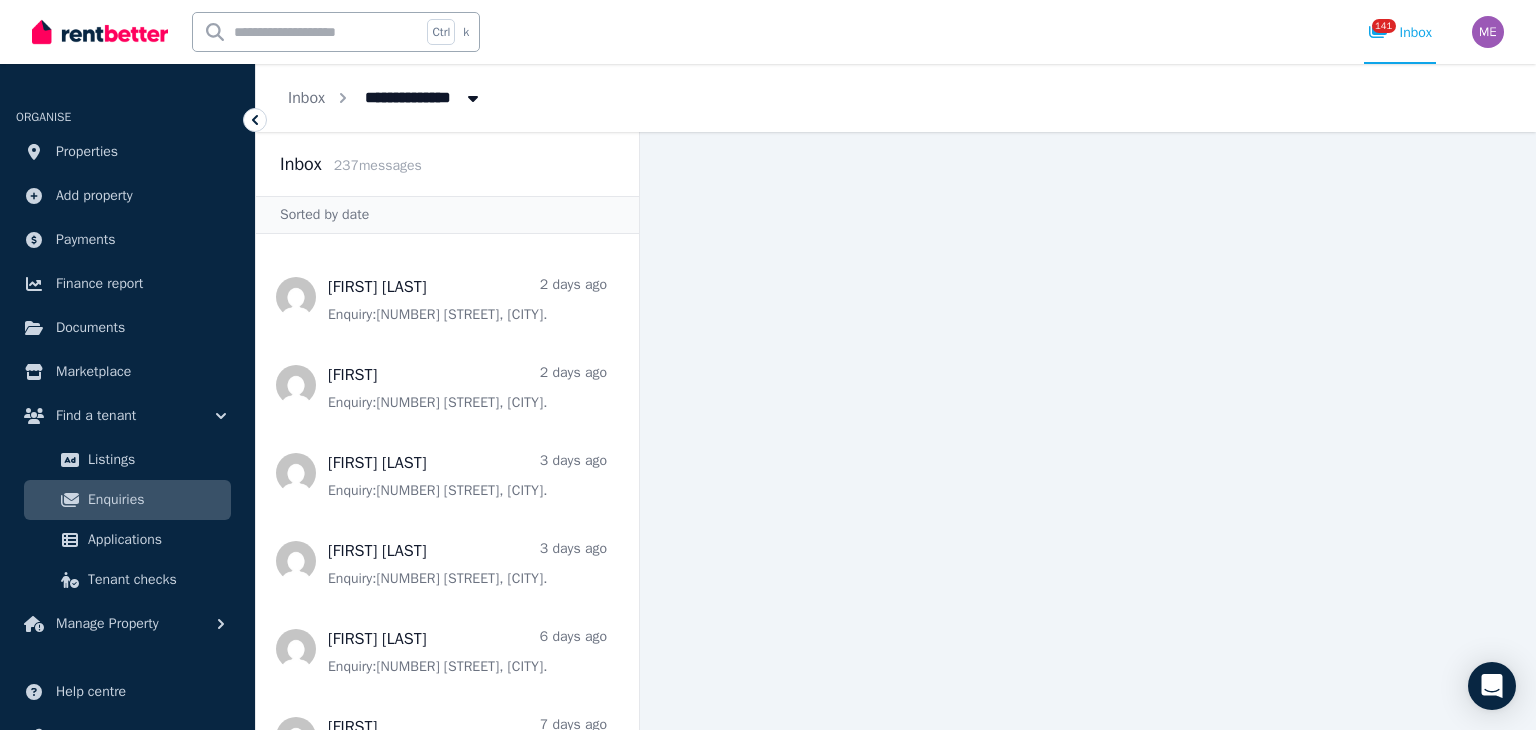 scroll, scrollTop: 700, scrollLeft: 0, axis: vertical 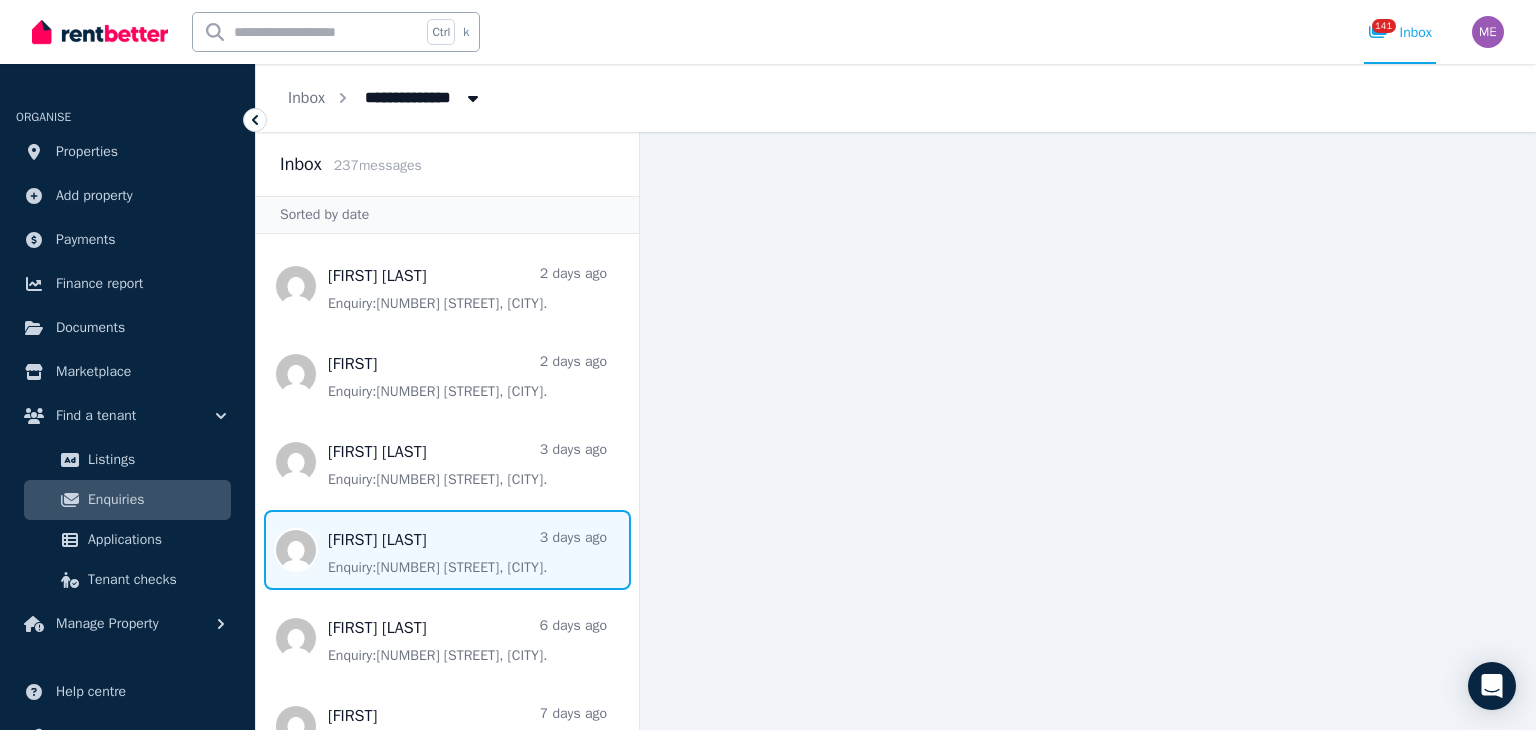 click at bounding box center (447, 550) 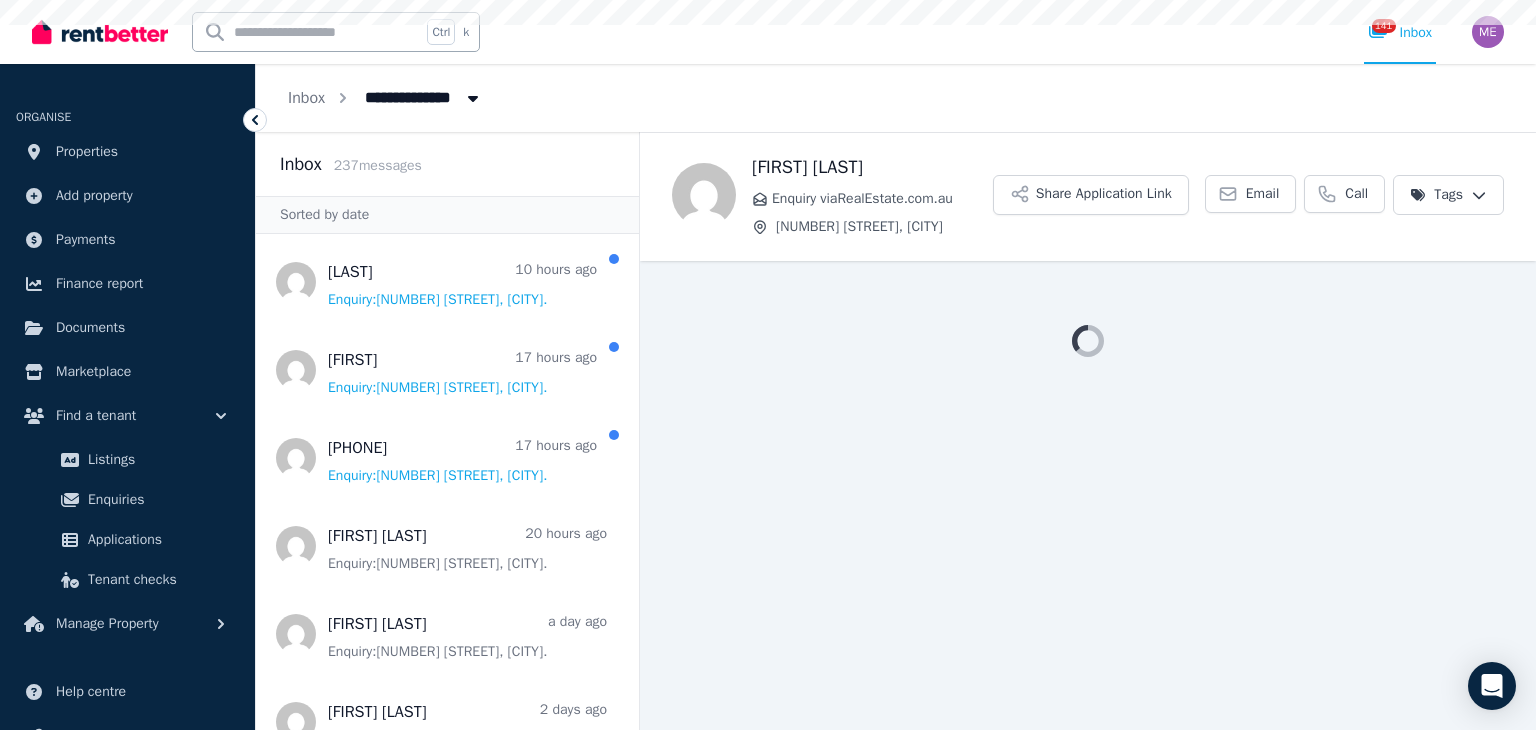 scroll, scrollTop: 0, scrollLeft: 0, axis: both 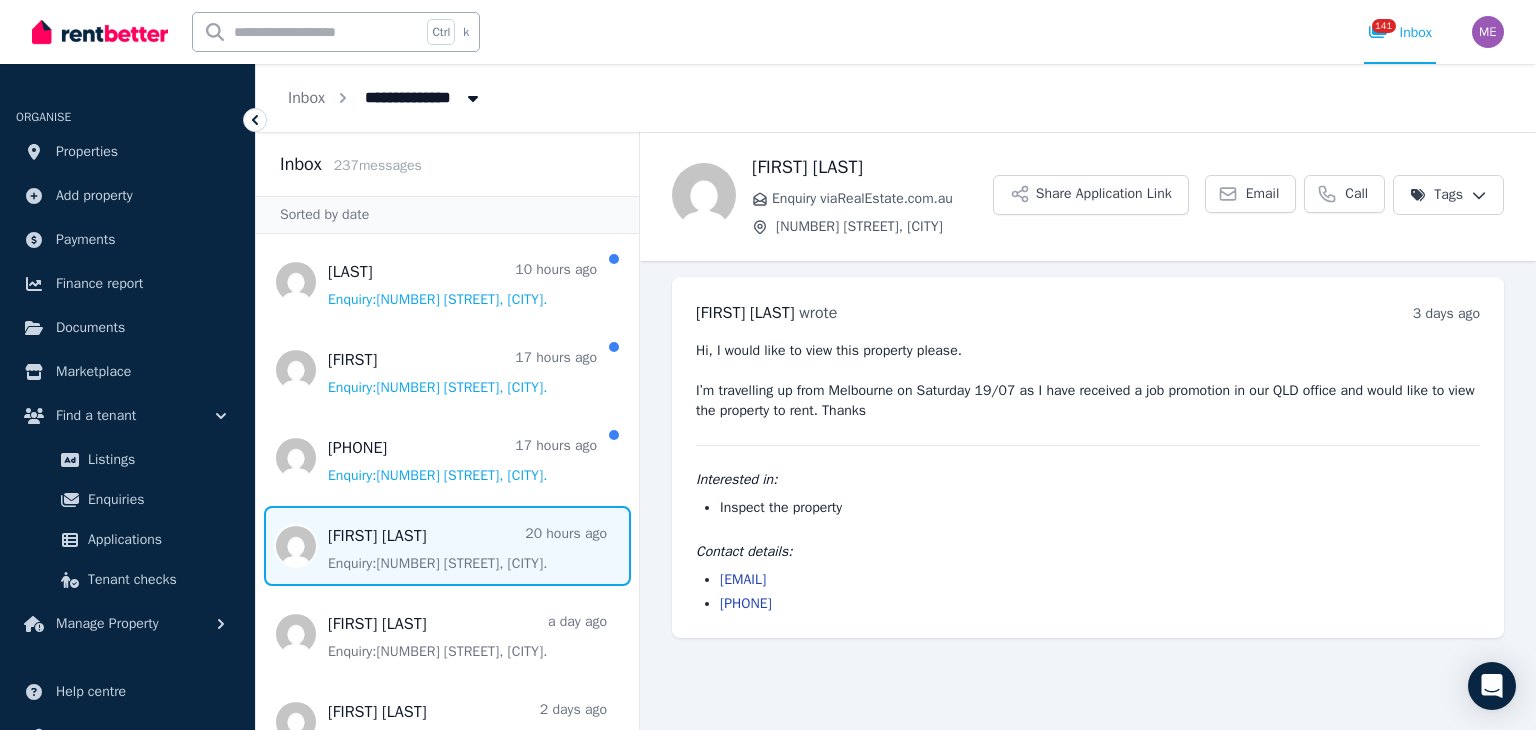 click at bounding box center [447, 546] 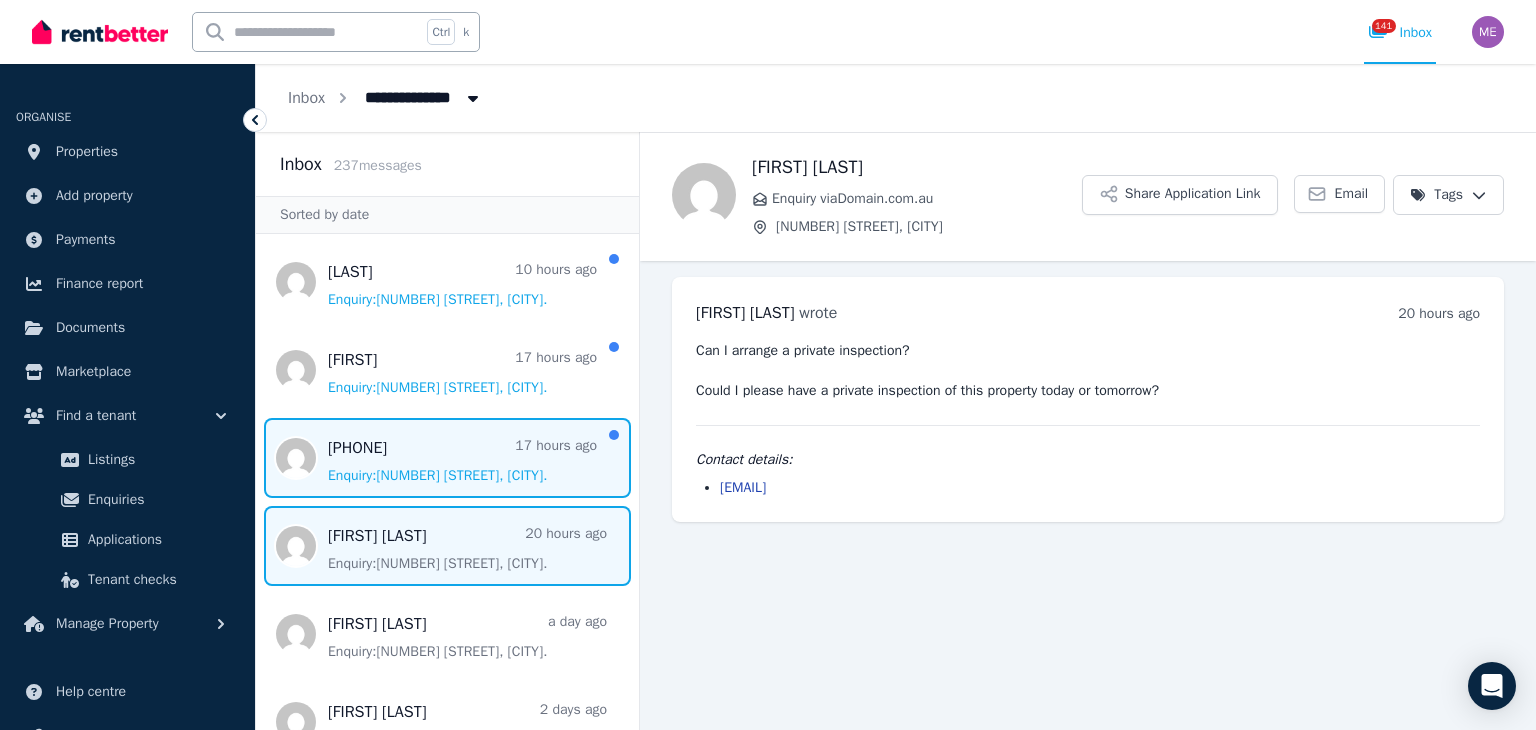 click at bounding box center (447, 458) 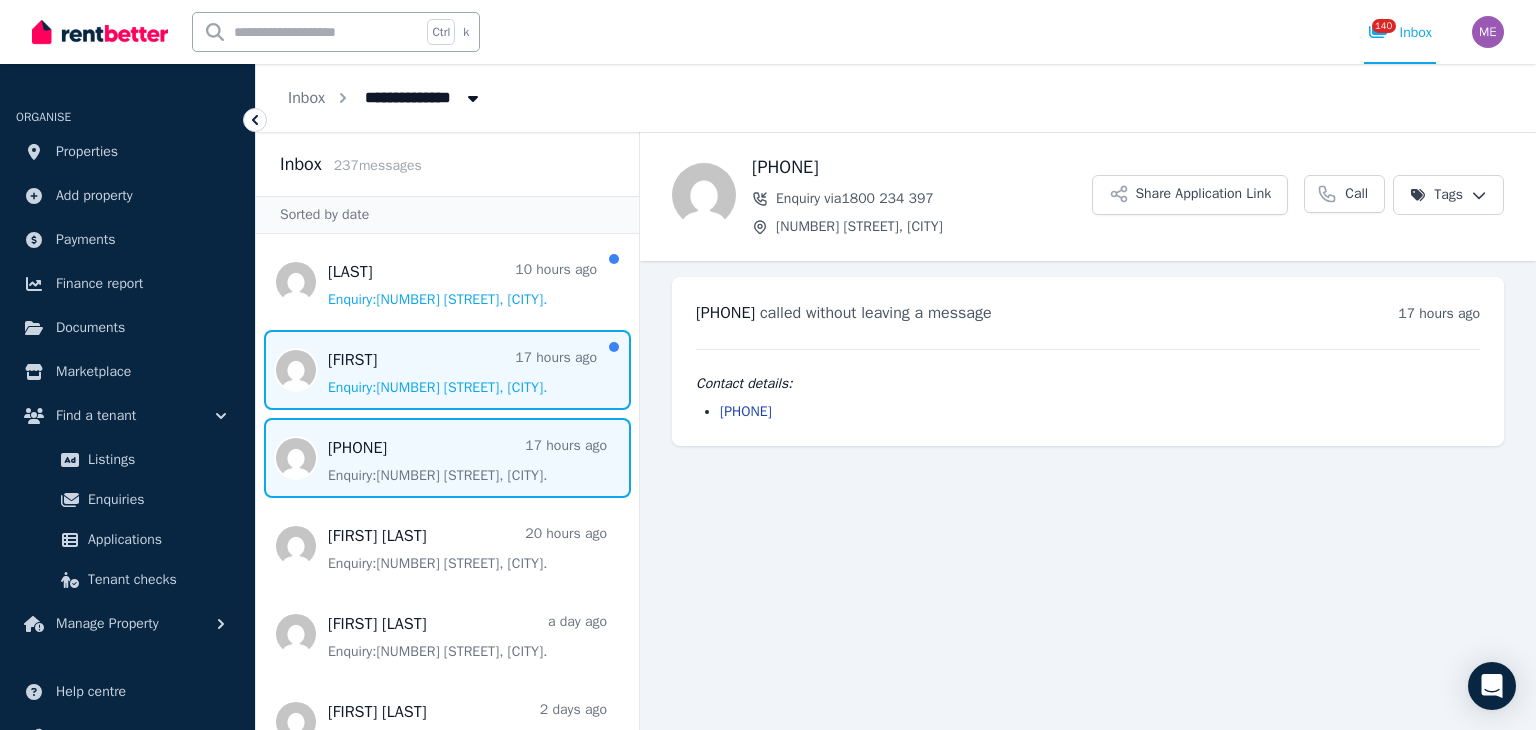 click at bounding box center [447, 370] 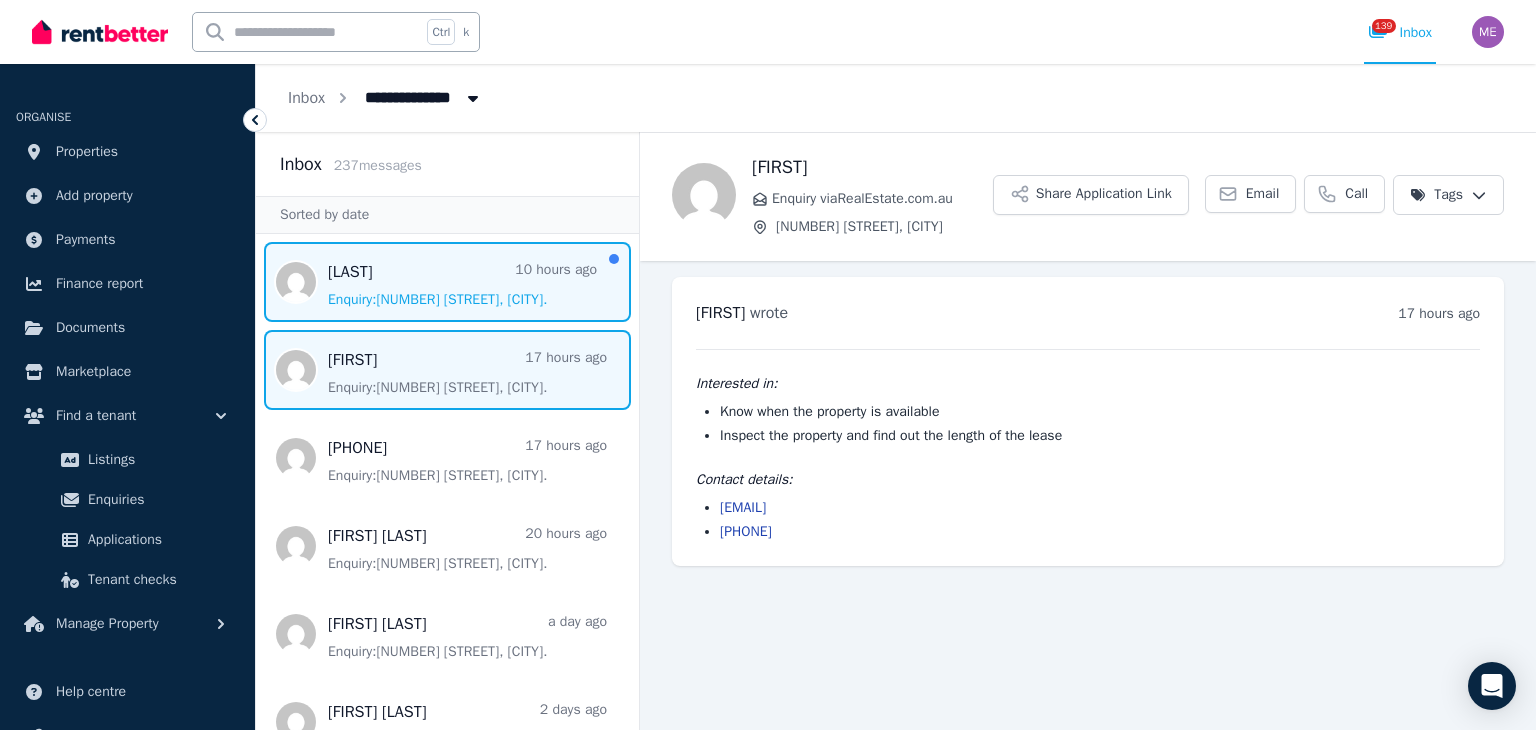 click at bounding box center (447, 282) 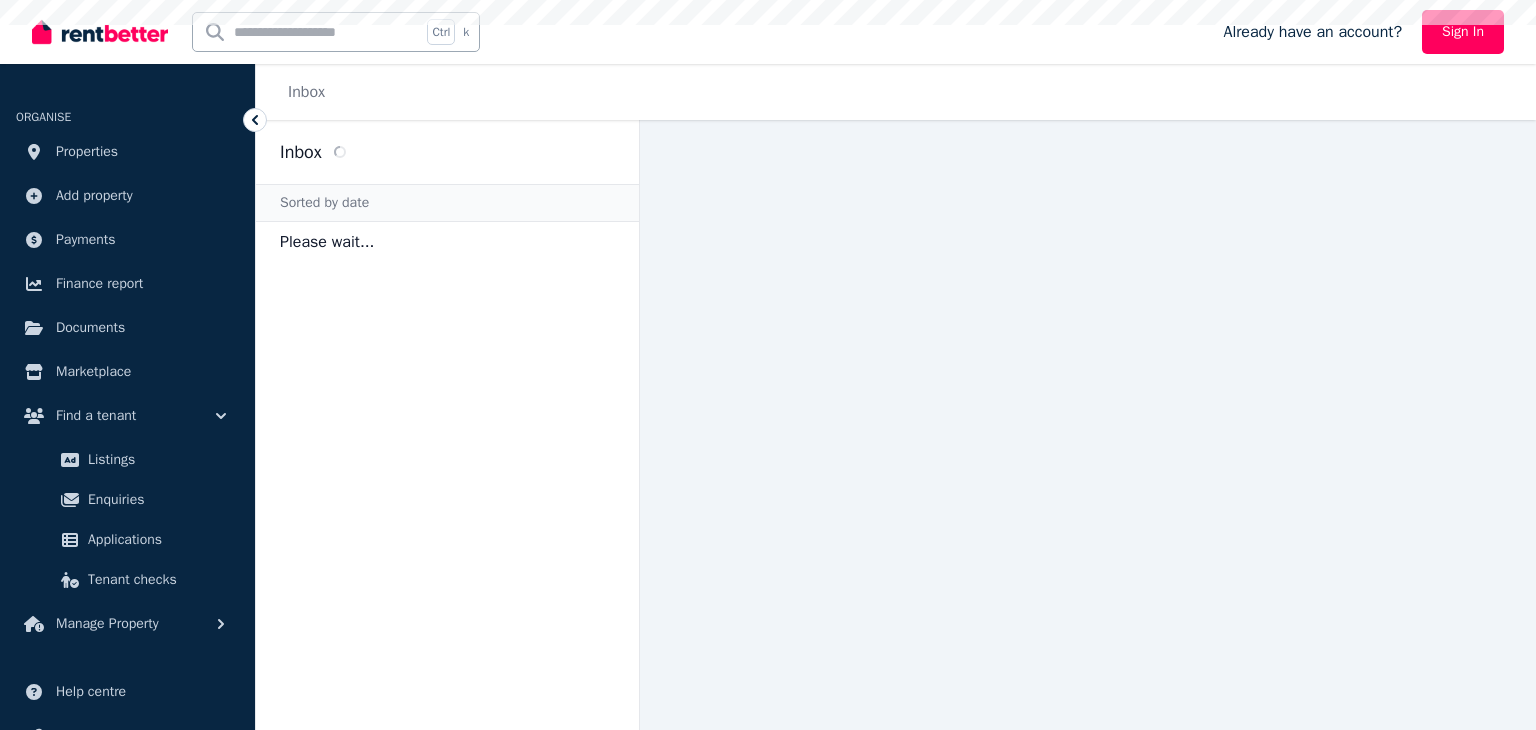 scroll, scrollTop: 0, scrollLeft: 0, axis: both 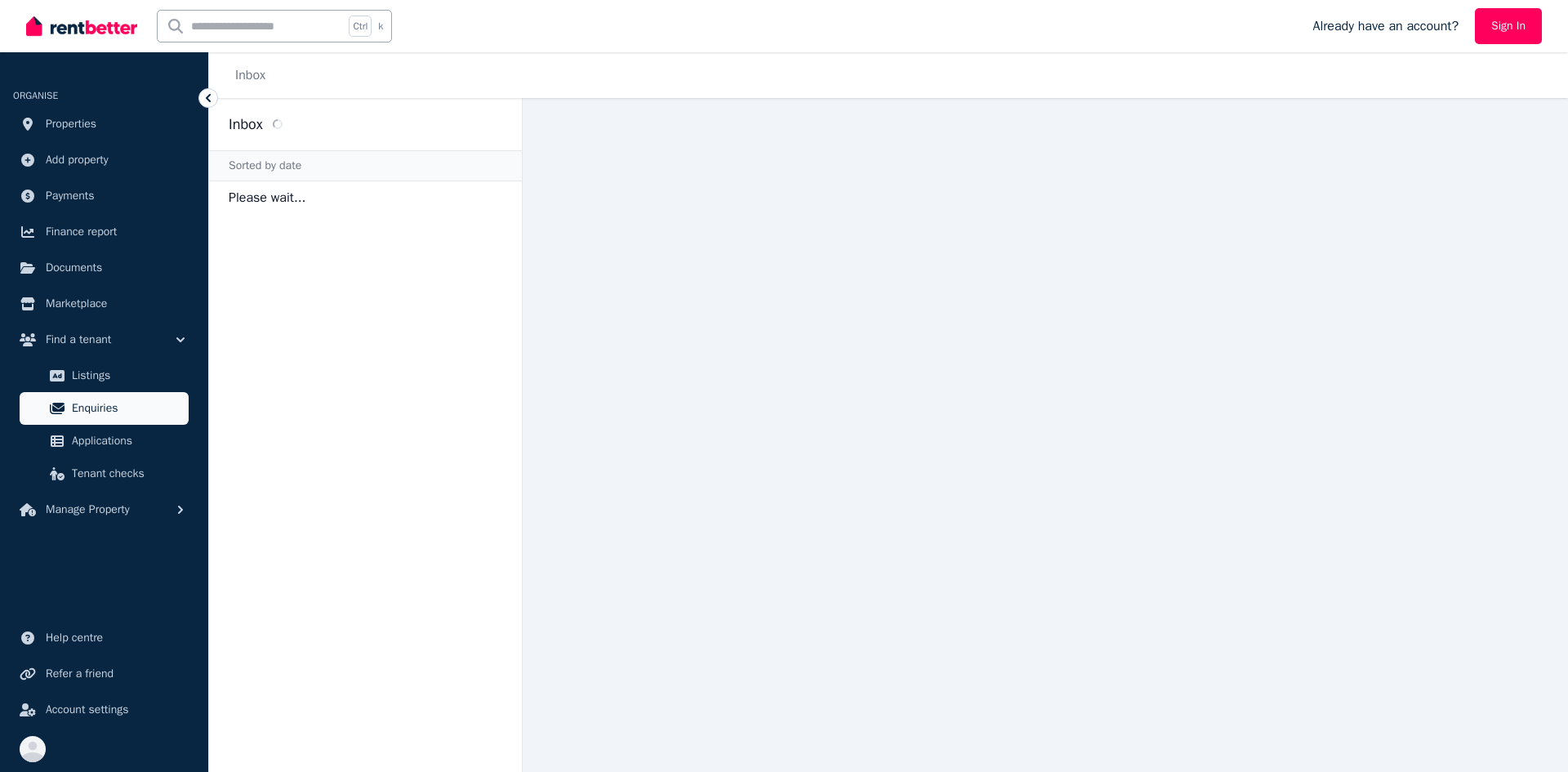 click on "Enquiries" at bounding box center (127, 408) 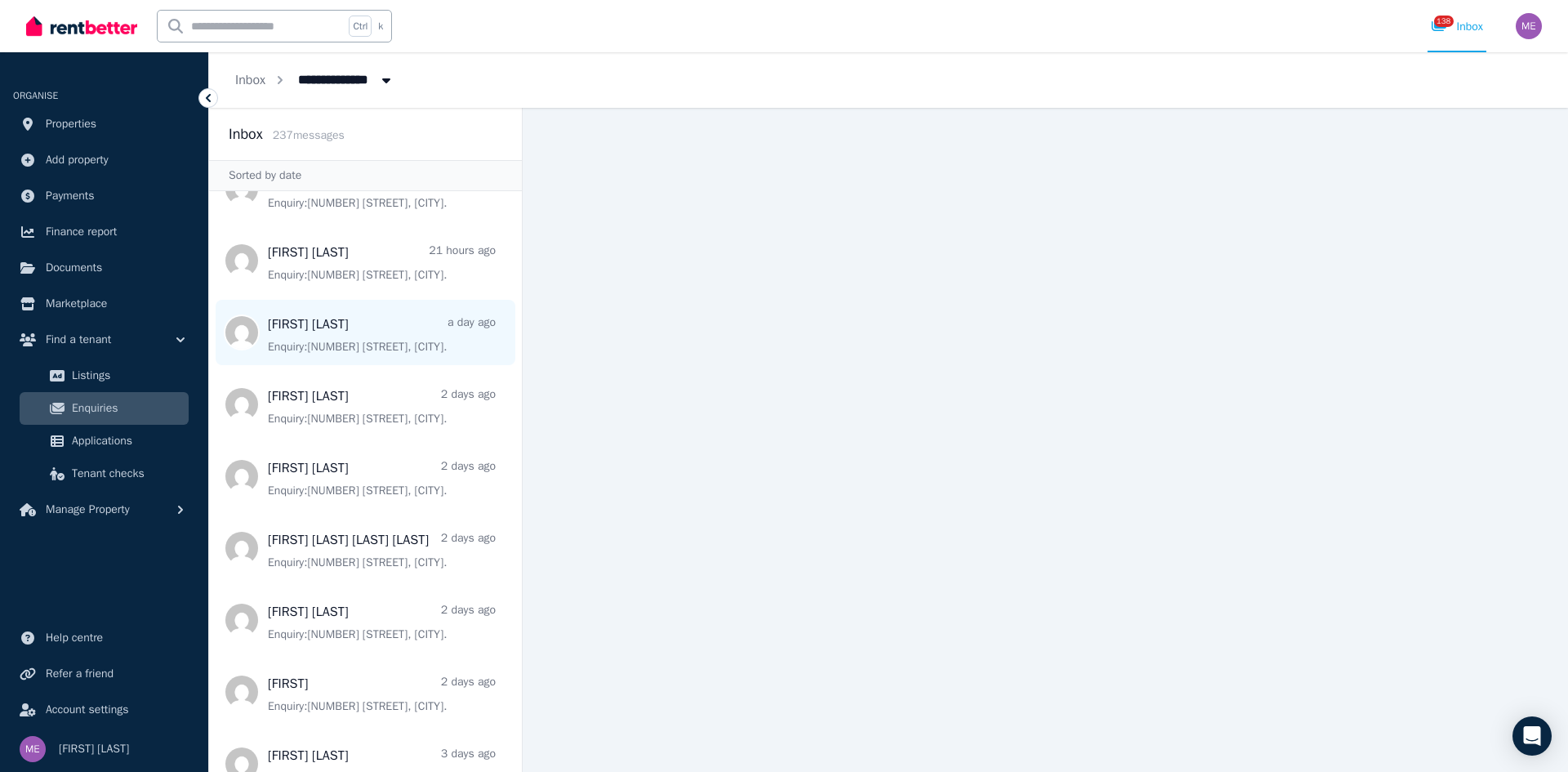 scroll, scrollTop: 245, scrollLeft: 0, axis: vertical 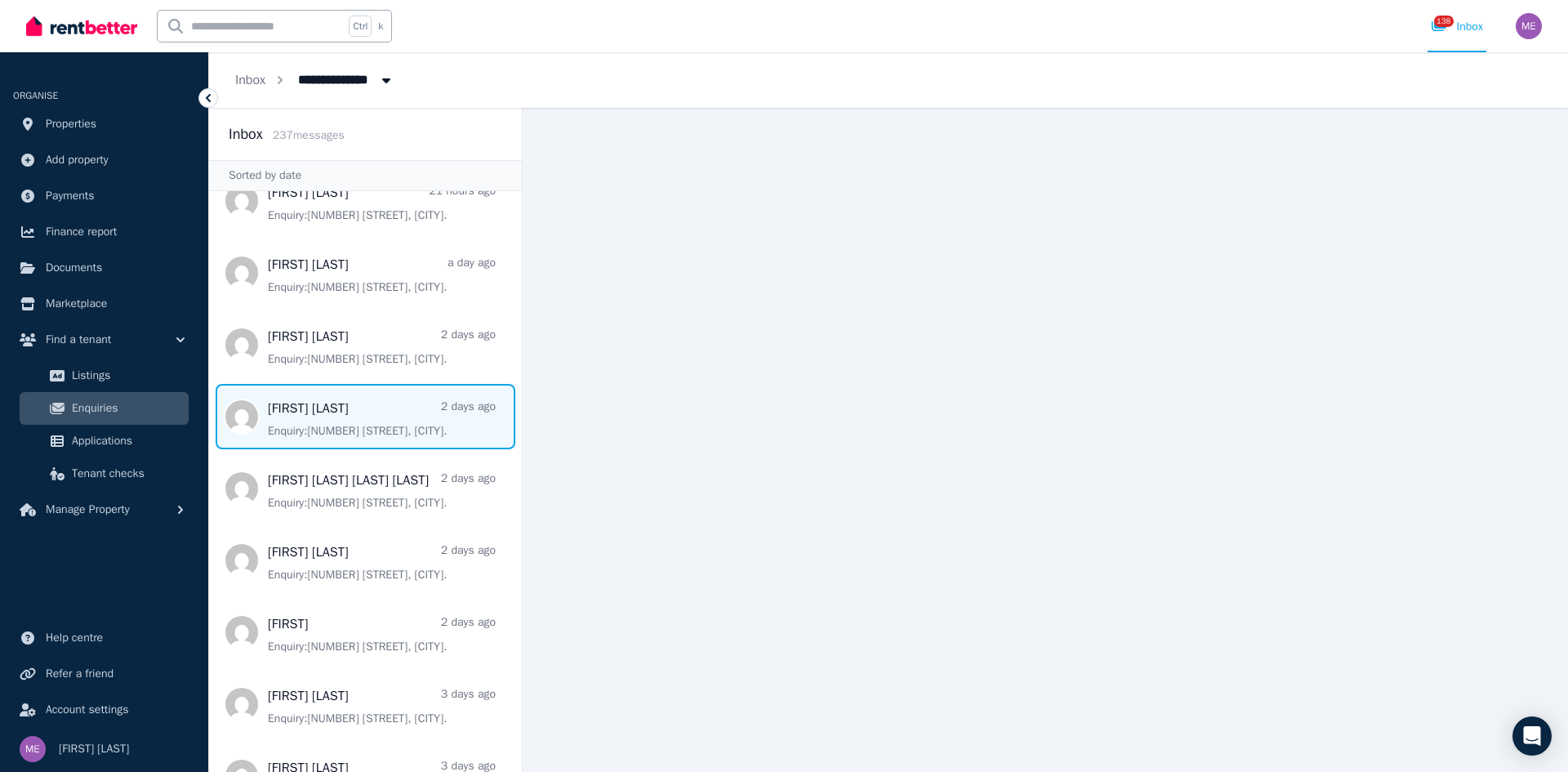 click at bounding box center [365, 417] 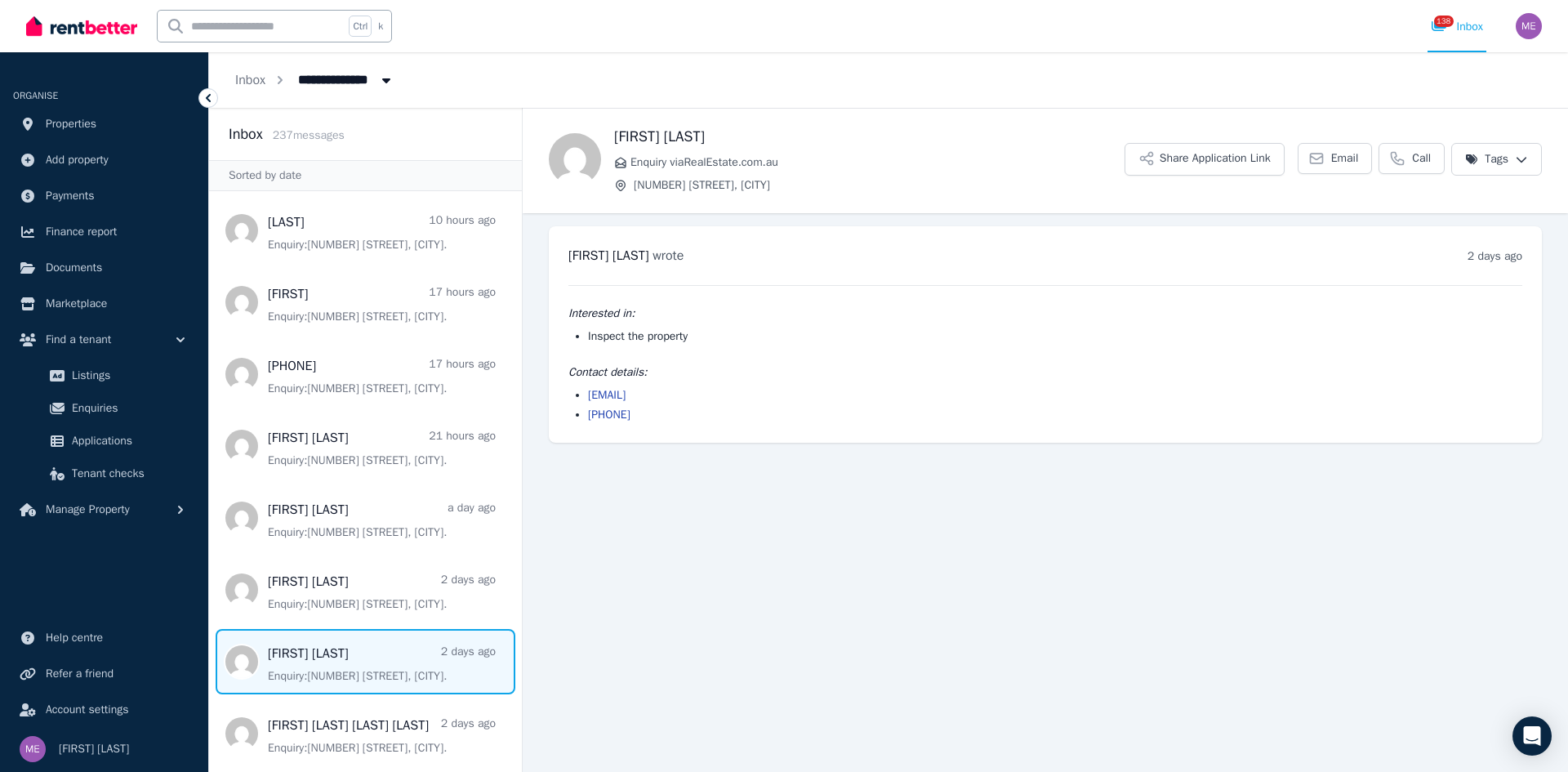 drag, startPoint x: 768, startPoint y: 394, endPoint x: 586, endPoint y: 397, distance: 182.02472 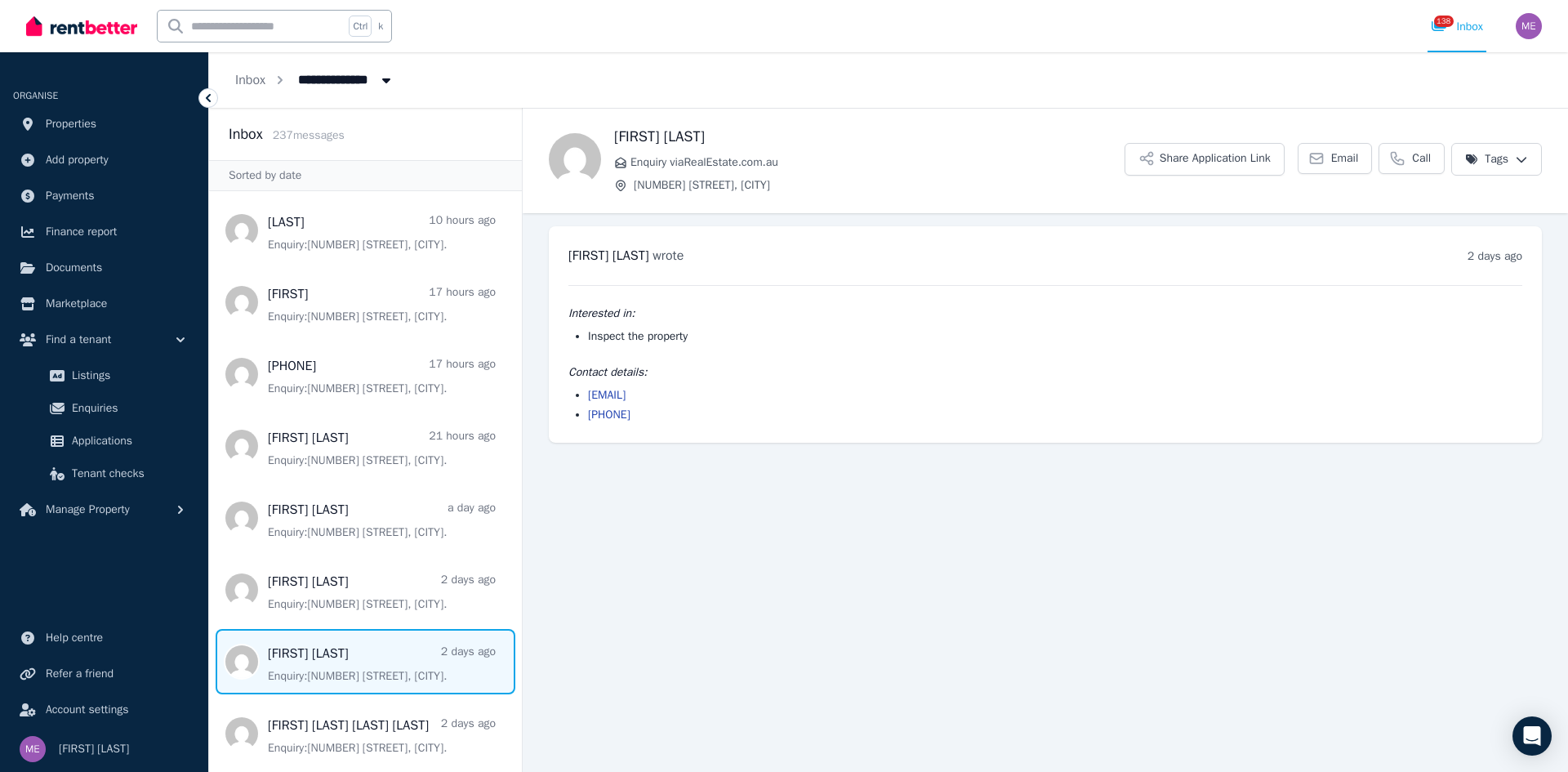click on "[EMAIL] [PHONE]" at bounding box center [1045, 405] 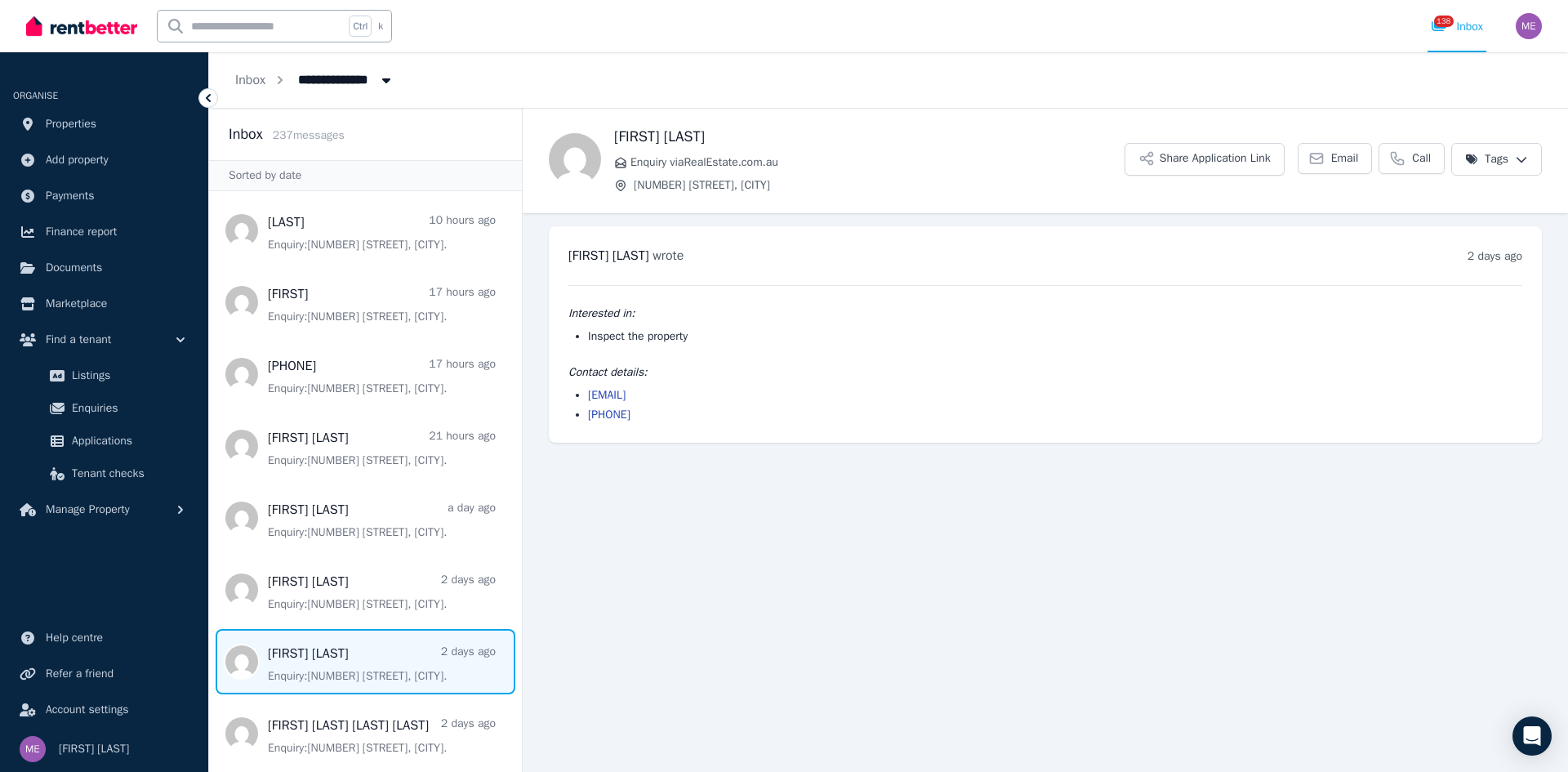 copy on "[EMAIL]" 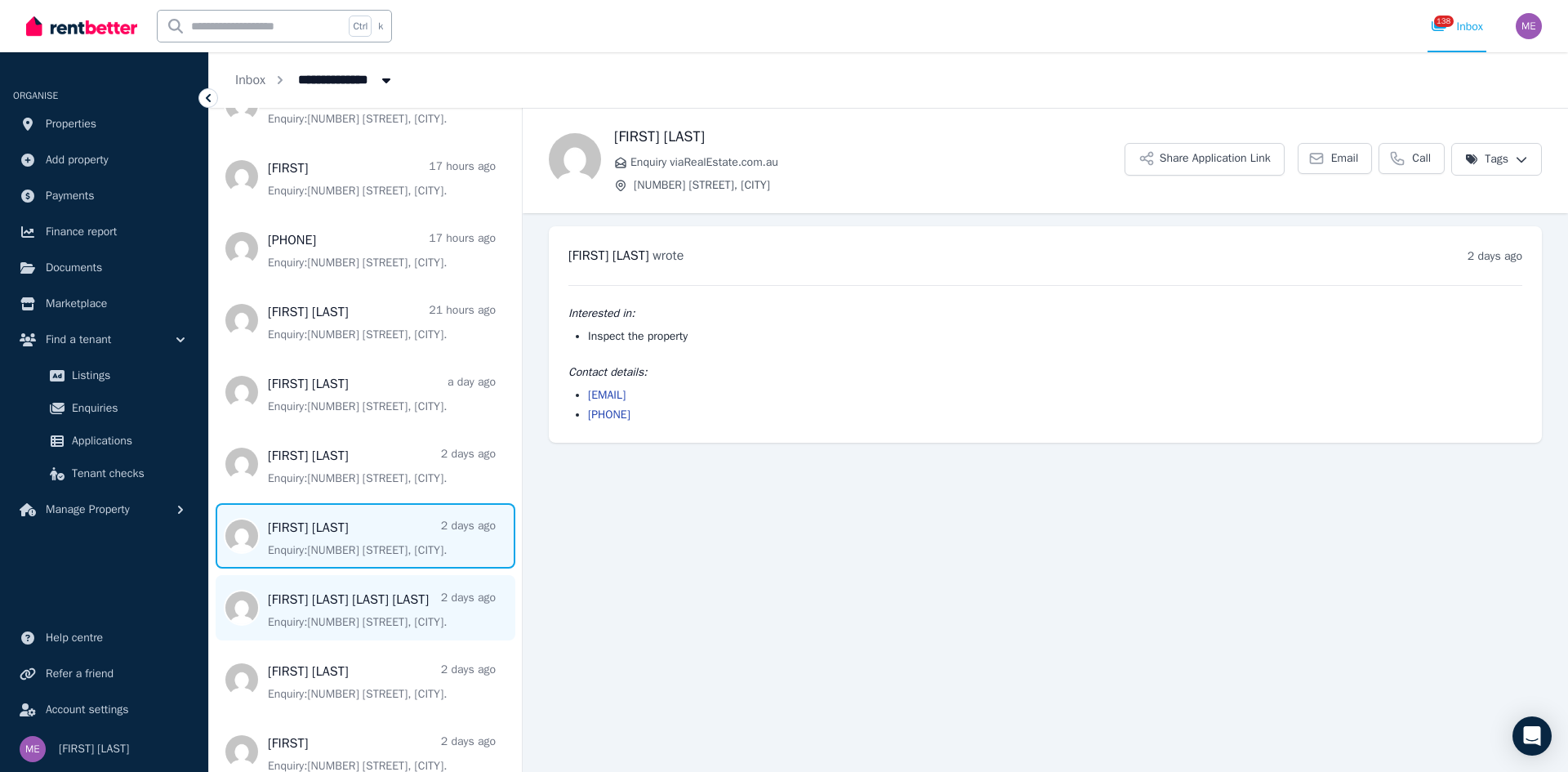 scroll, scrollTop: 163, scrollLeft: 0, axis: vertical 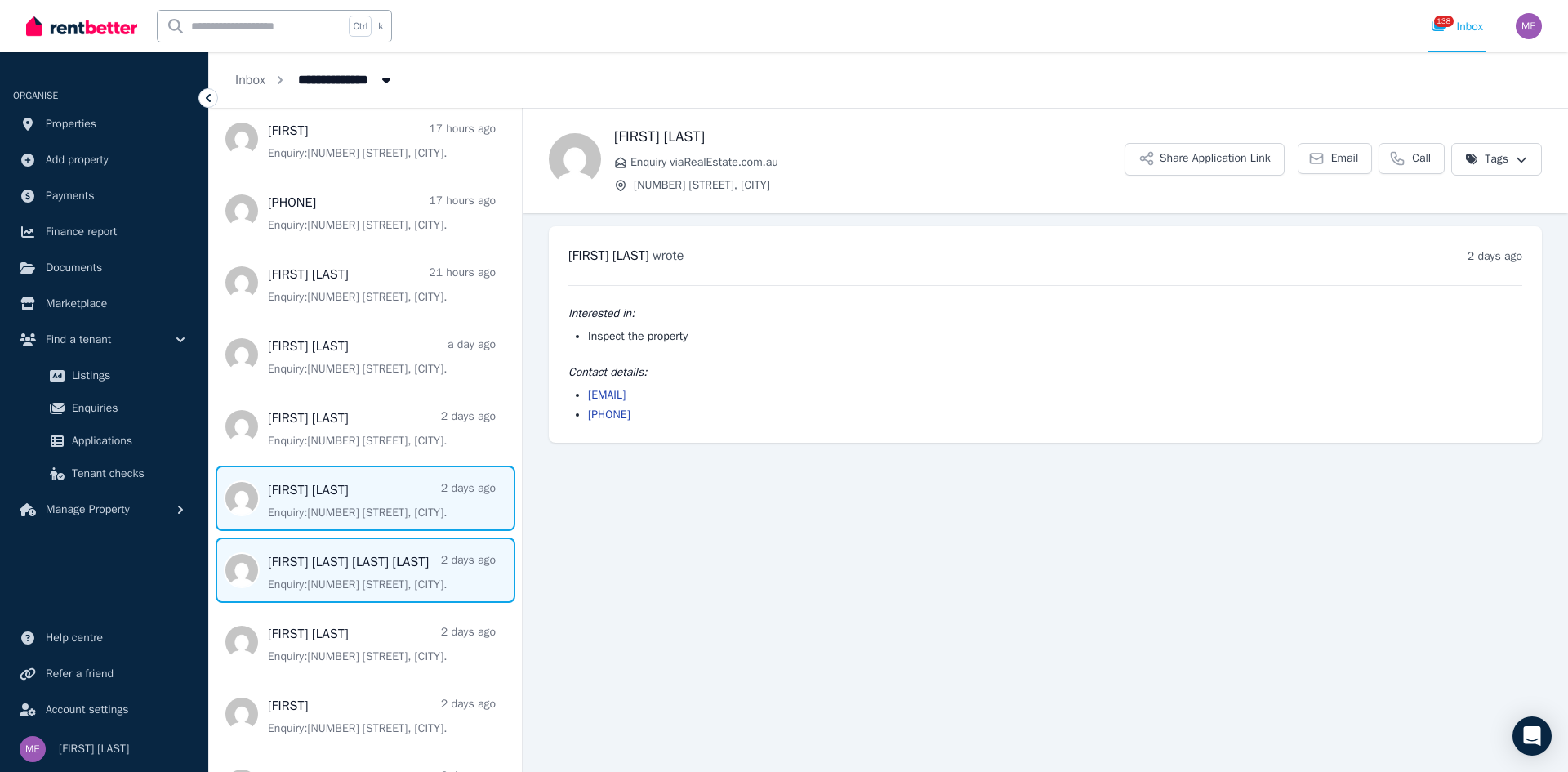 click at bounding box center [365, 570] 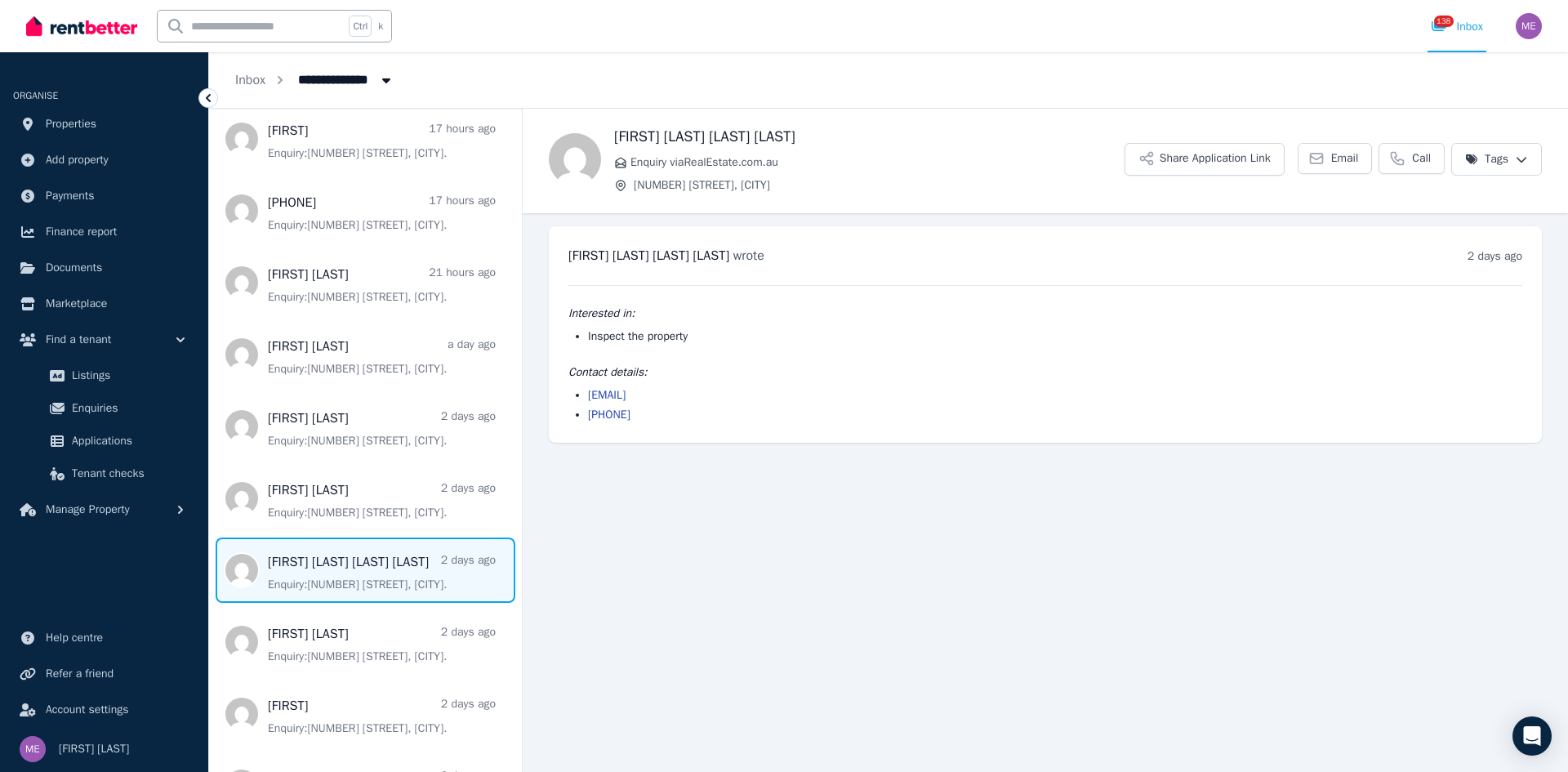 drag, startPoint x: 764, startPoint y: 391, endPoint x: 589, endPoint y: 396, distance: 175.07141 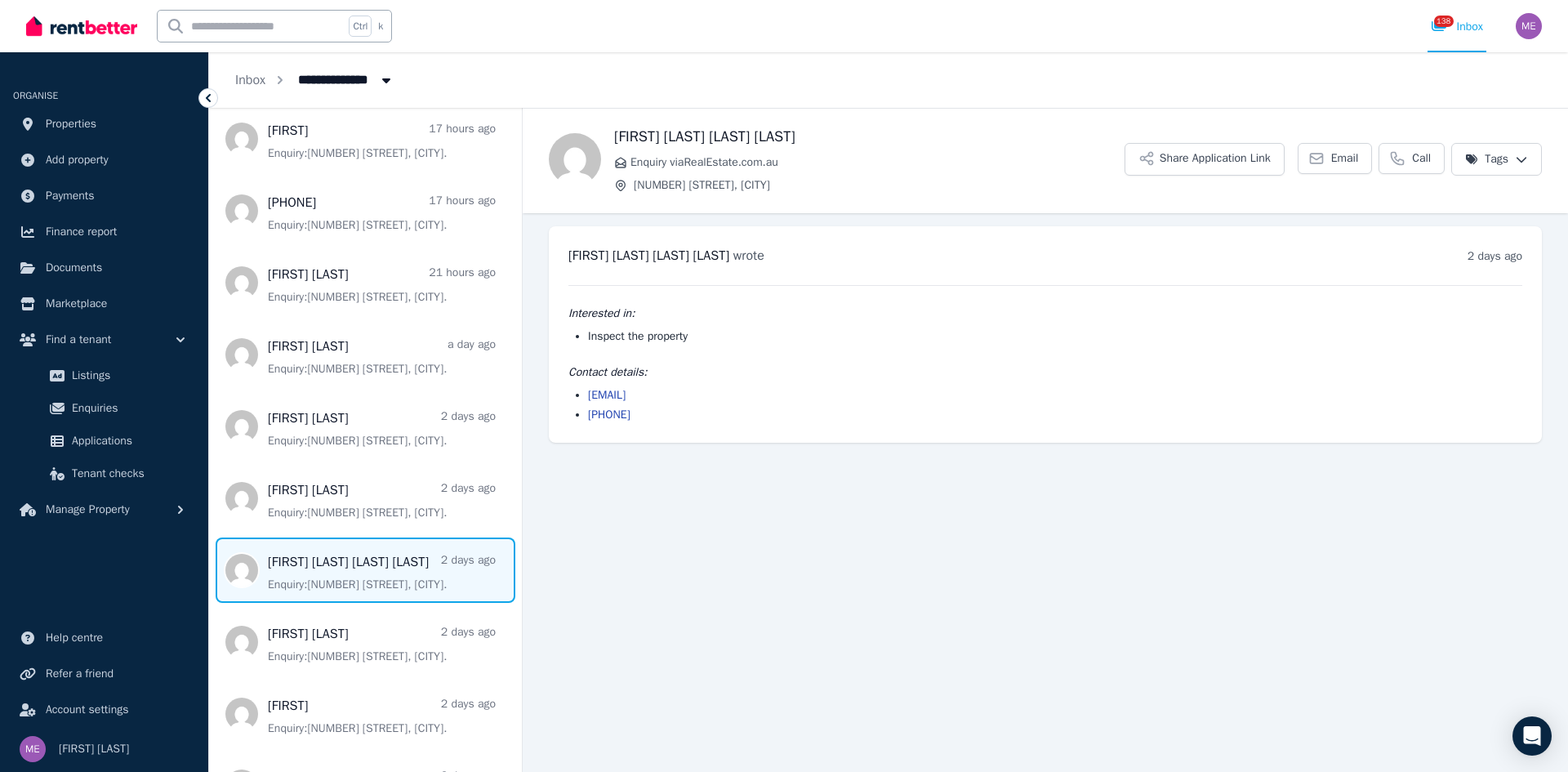 click on "[EMAIL]" at bounding box center (1055, 395) 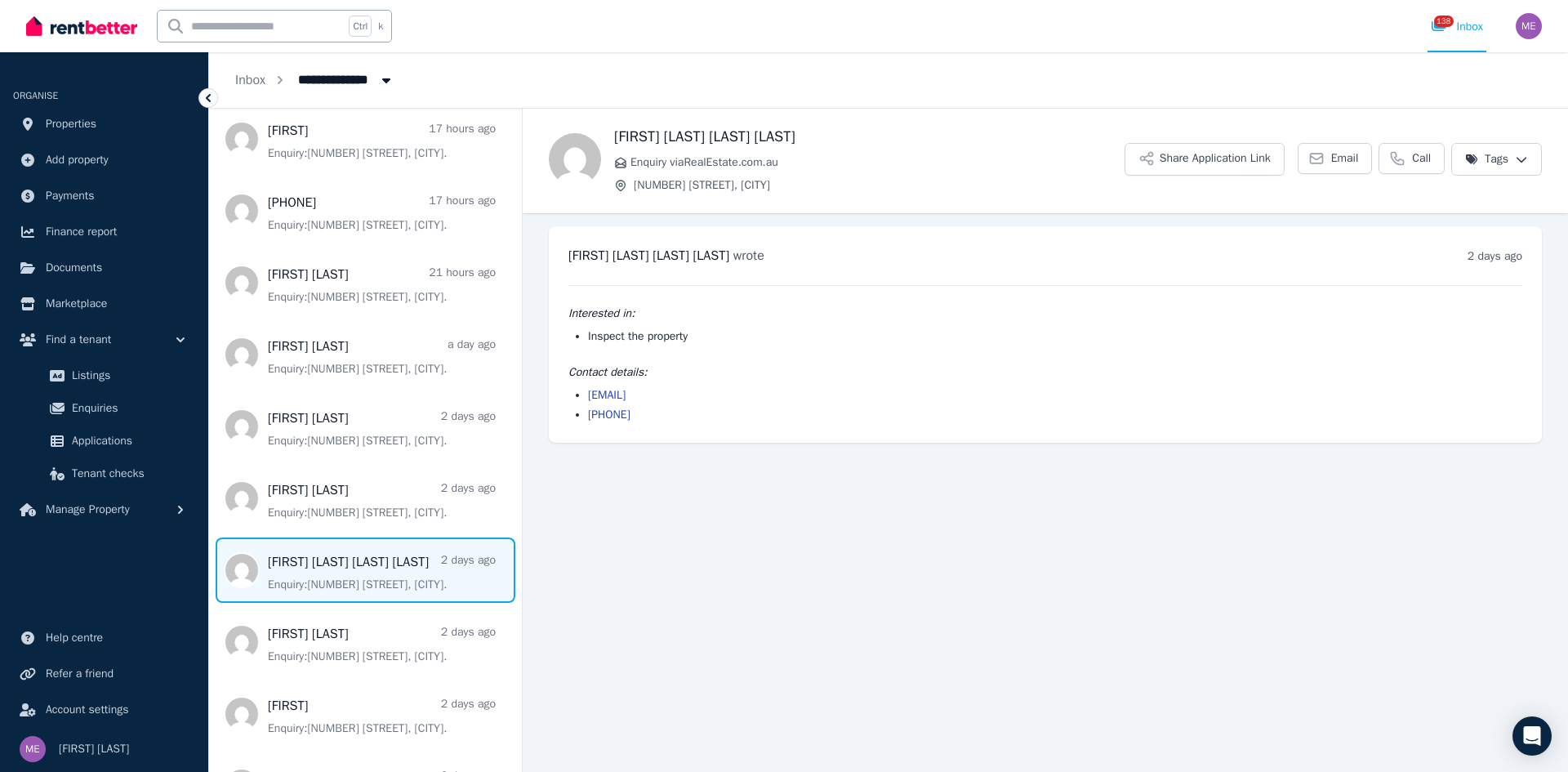 copy on "[EMAIL]" 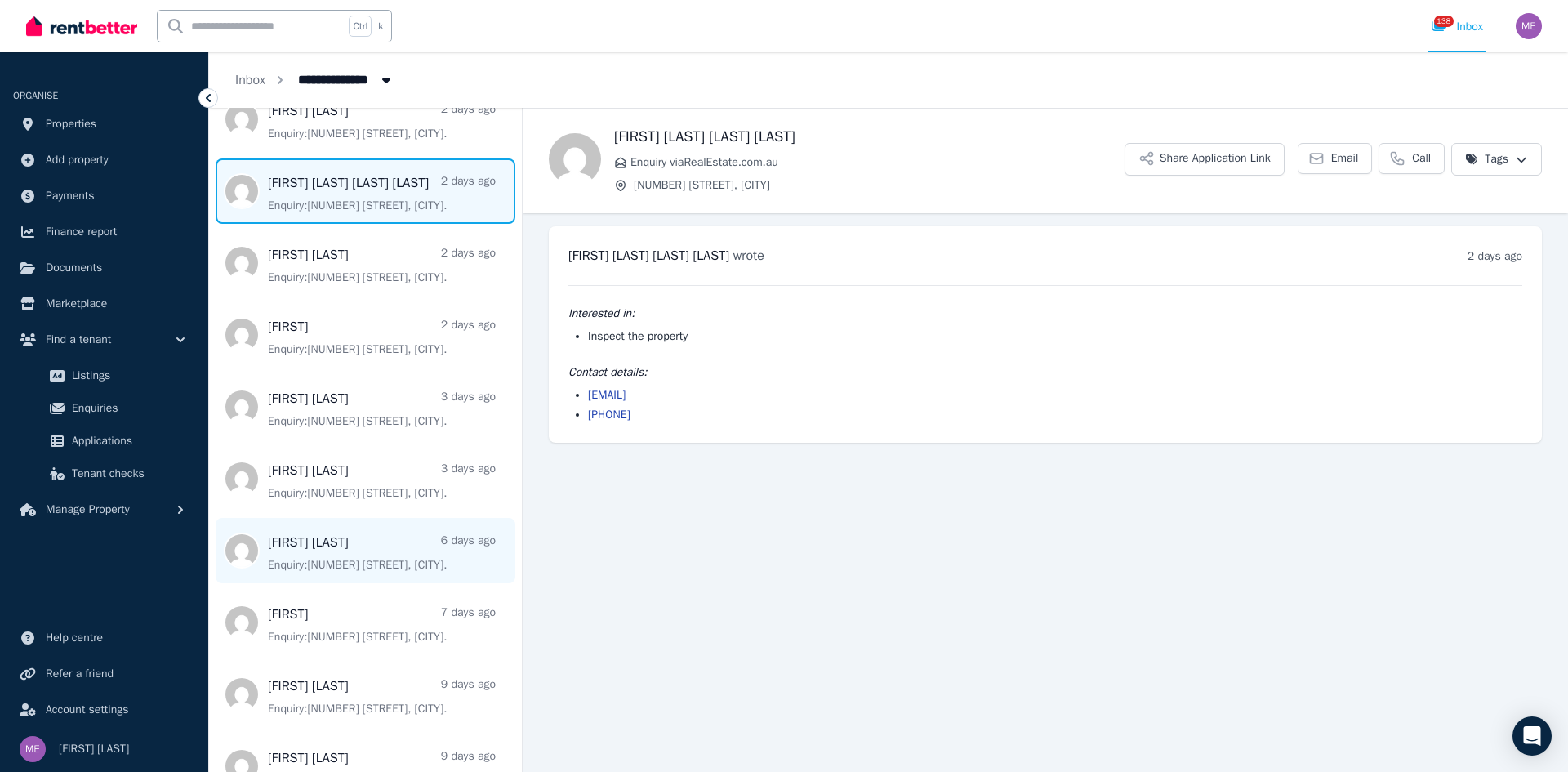 scroll, scrollTop: 572, scrollLeft: 0, axis: vertical 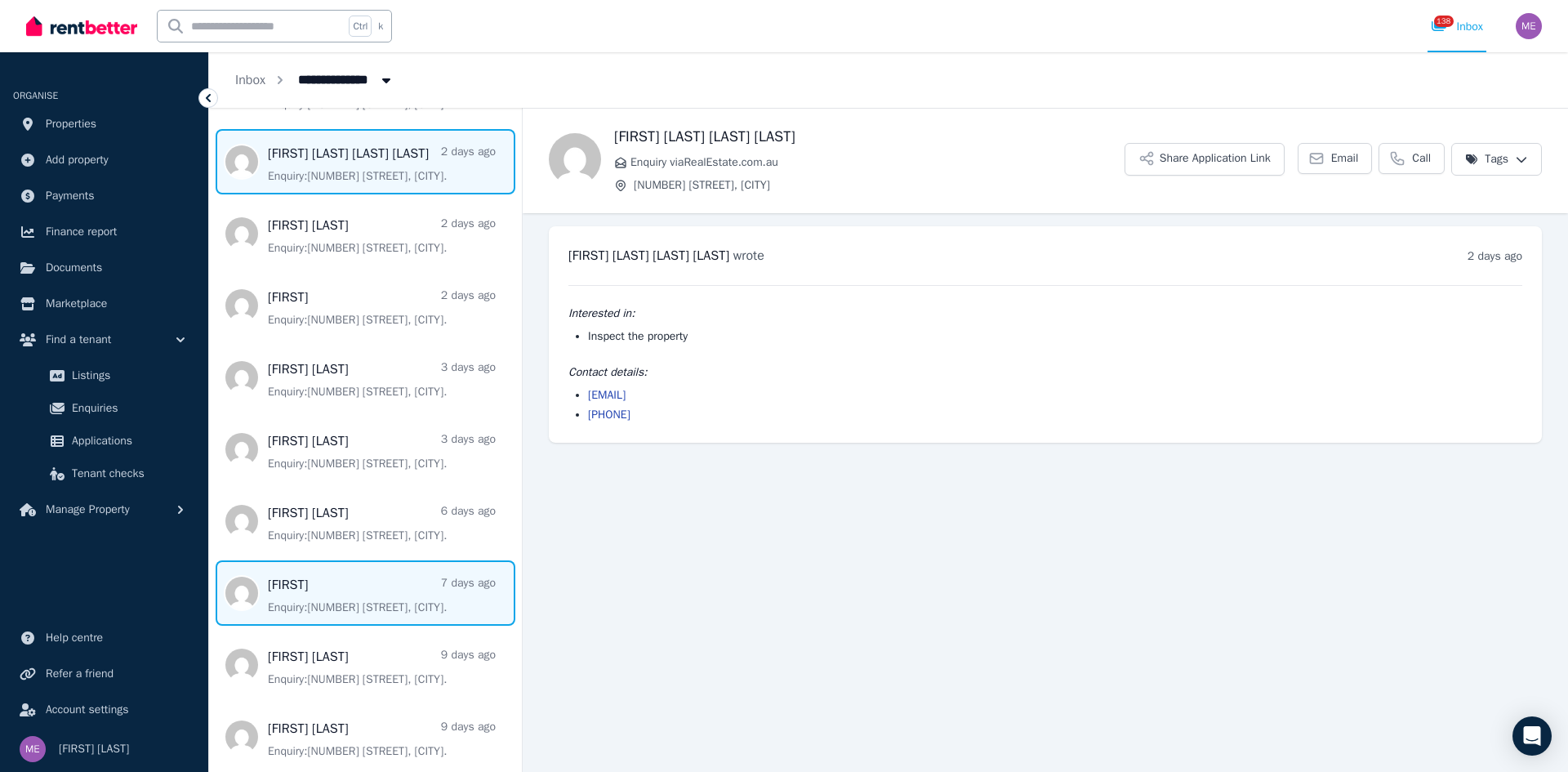 click at bounding box center (365, 593) 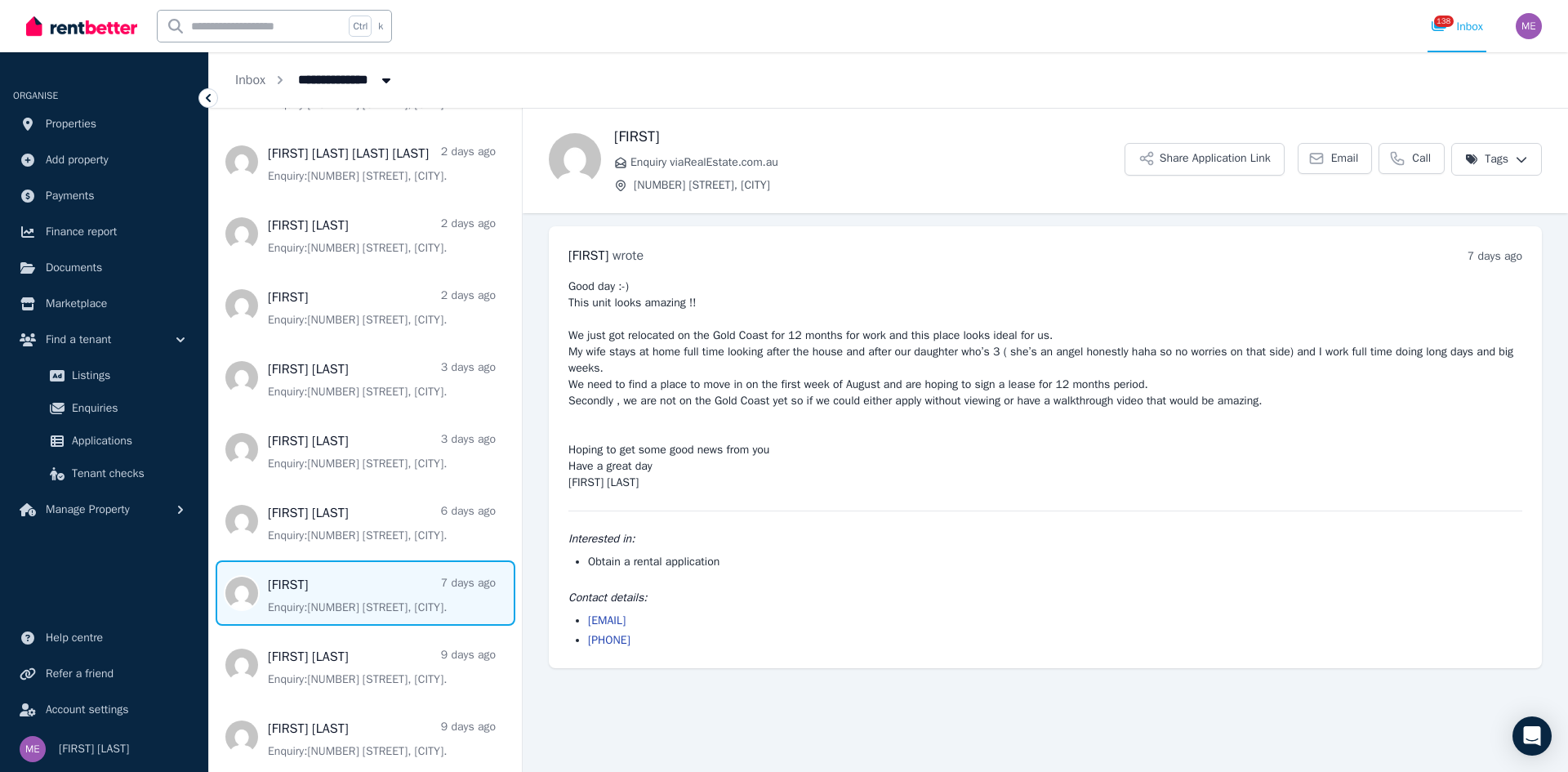 drag, startPoint x: 697, startPoint y: 620, endPoint x: 588, endPoint y: 620, distance: 109 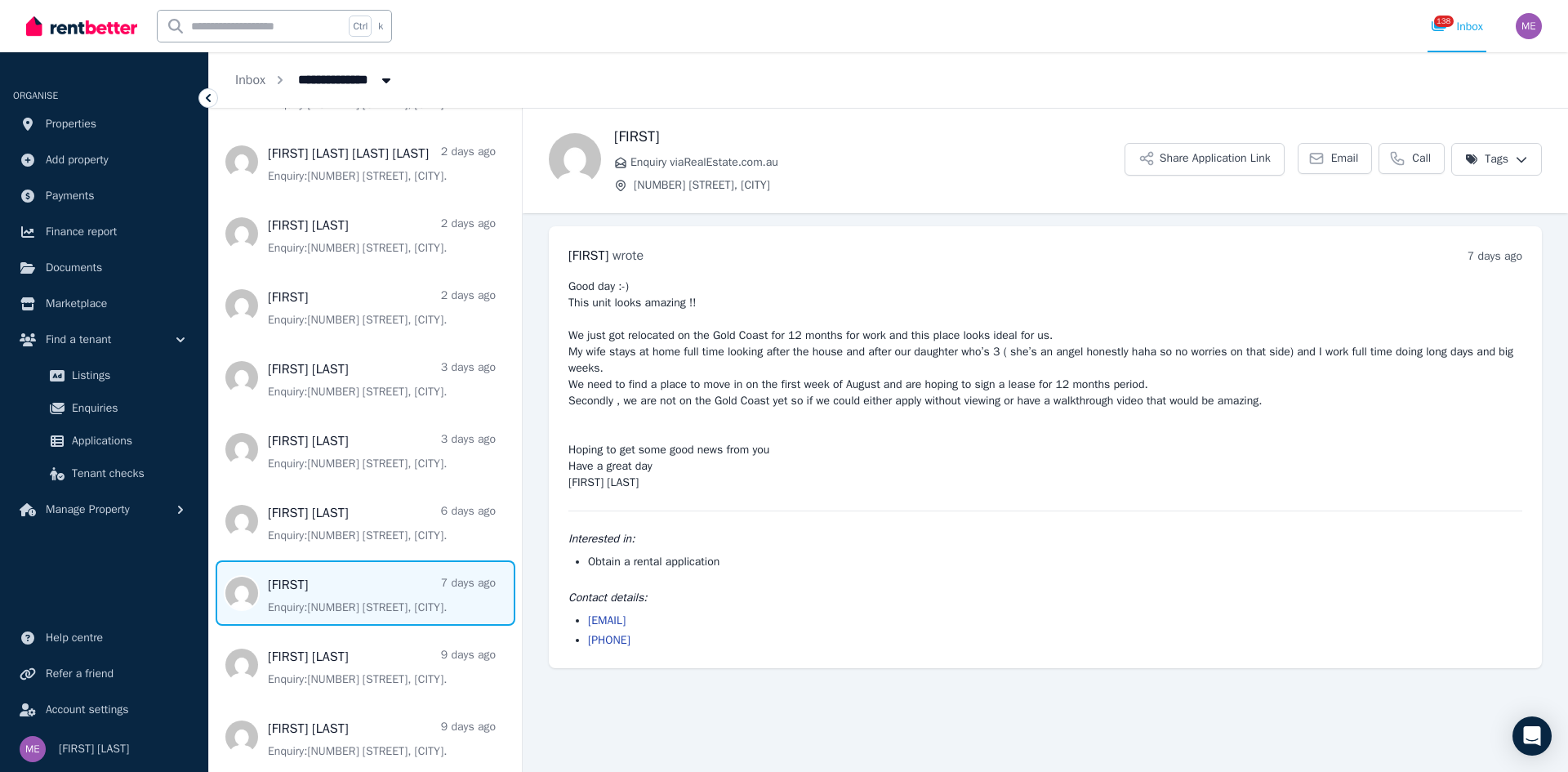 click on "[EMAIL] [PHONE]" at bounding box center [1045, 631] 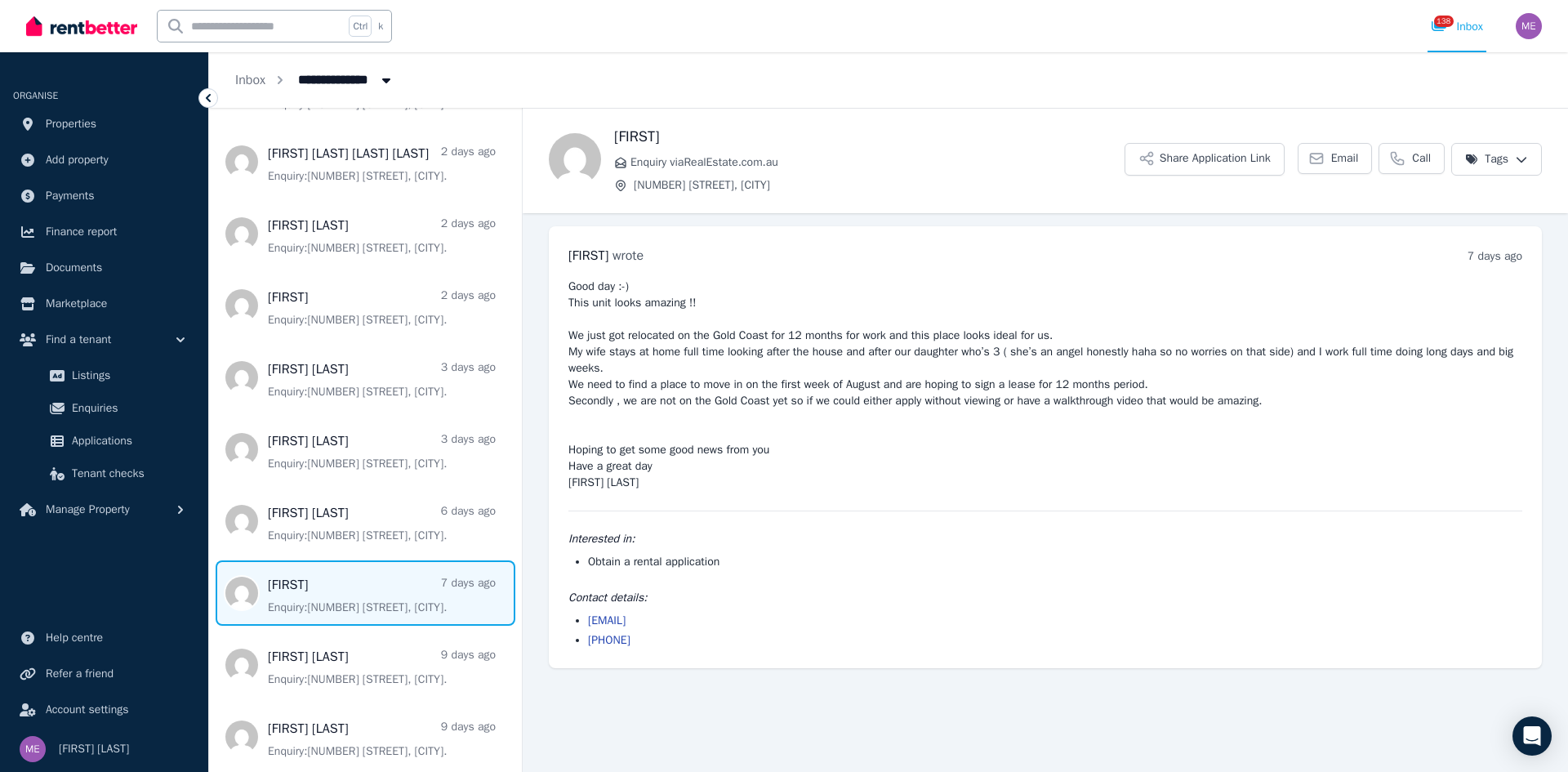 copy on "[EMAIL]" 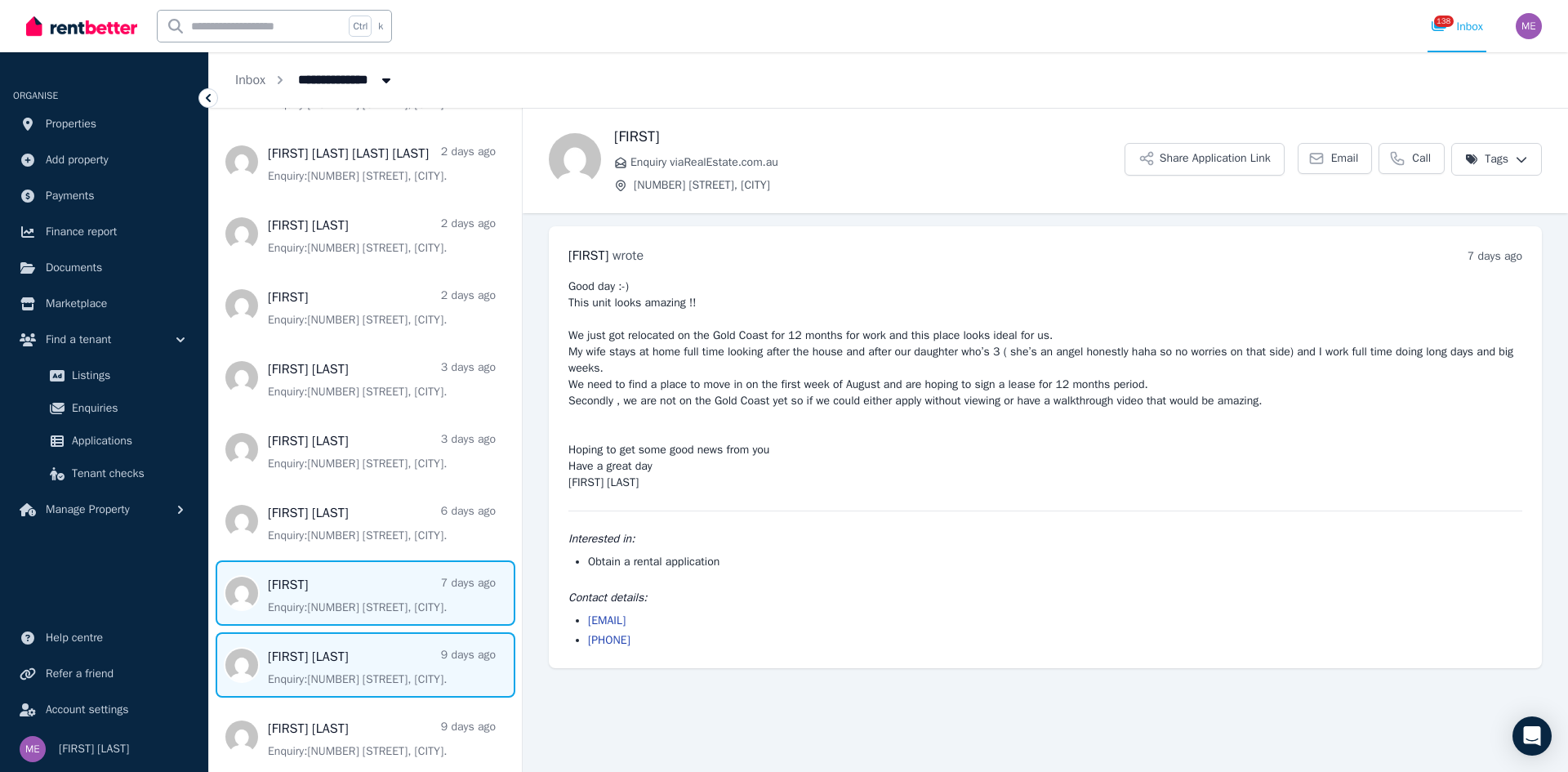 click at bounding box center (365, 665) 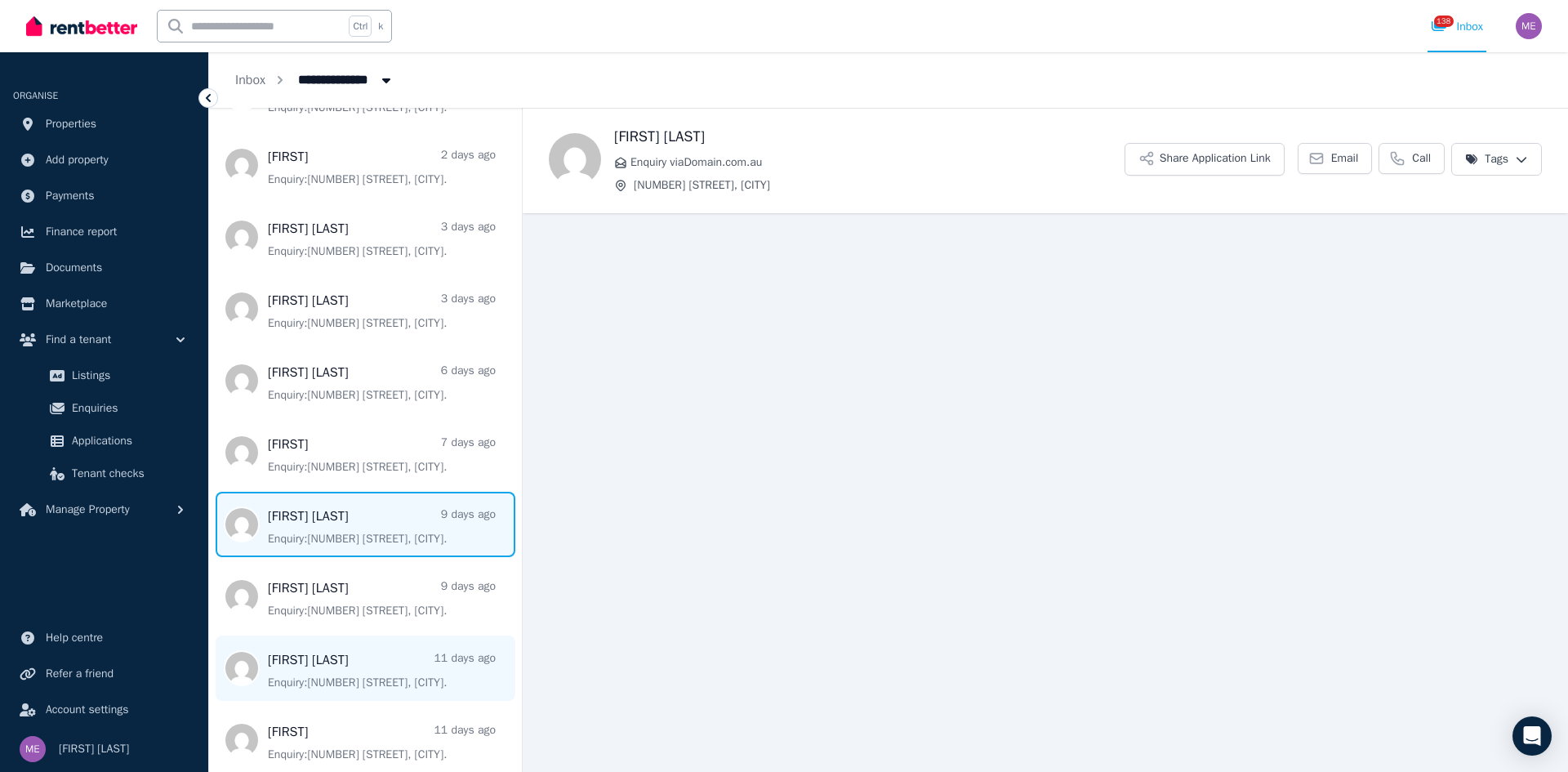 scroll, scrollTop: 735, scrollLeft: 0, axis: vertical 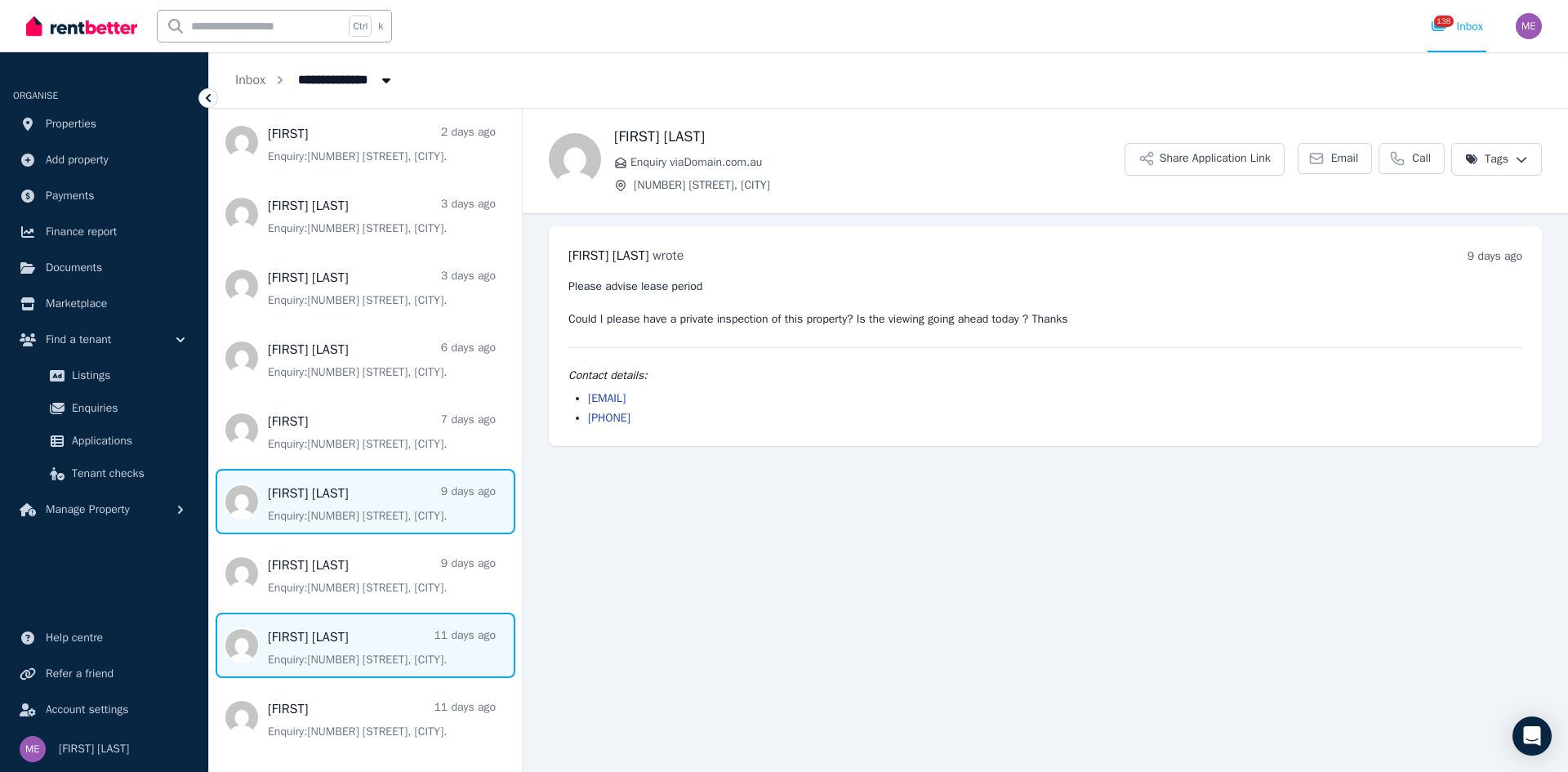 click at bounding box center [365, 645] 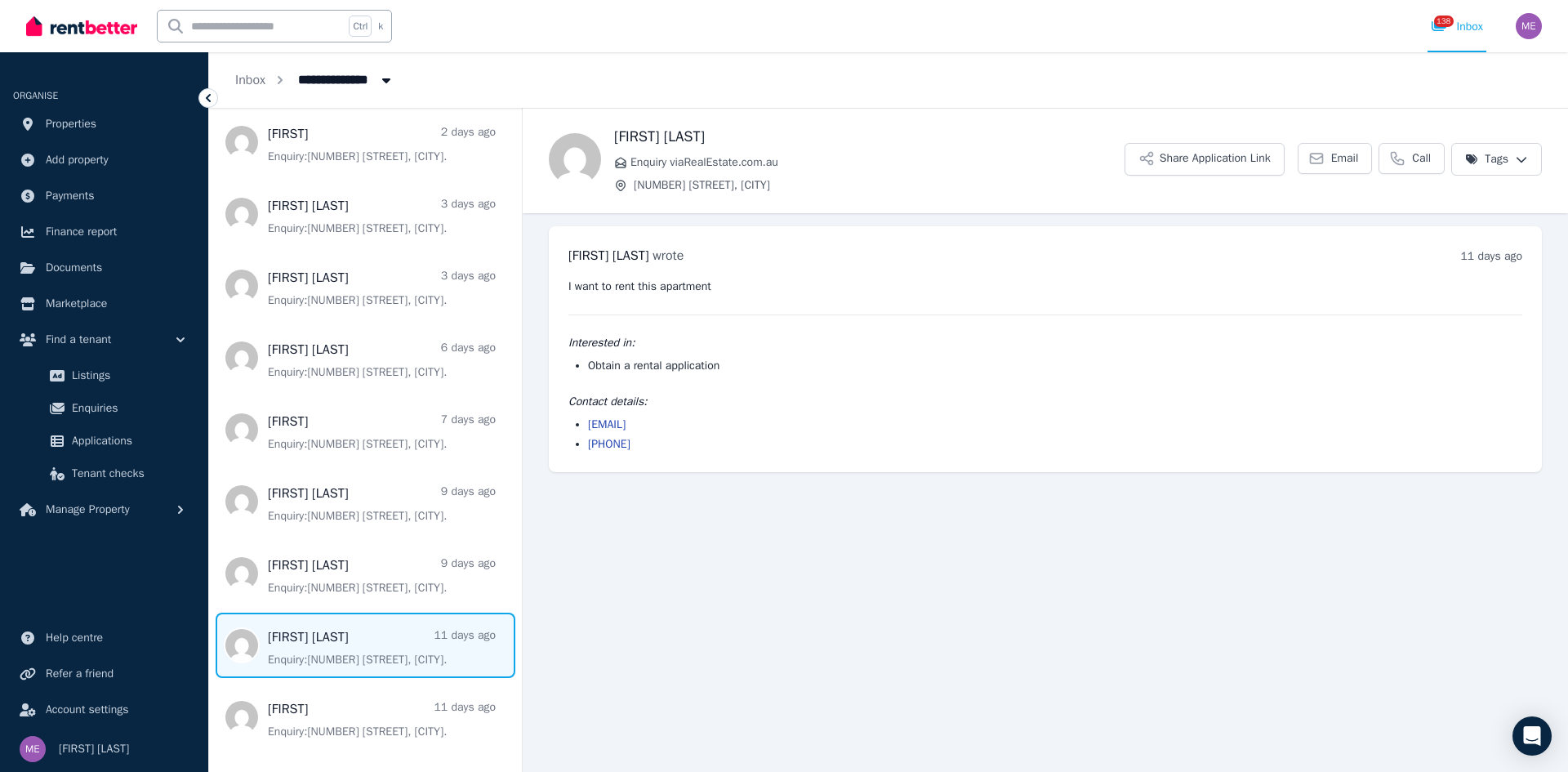 drag, startPoint x: 709, startPoint y: 423, endPoint x: 586, endPoint y: 423, distance: 123 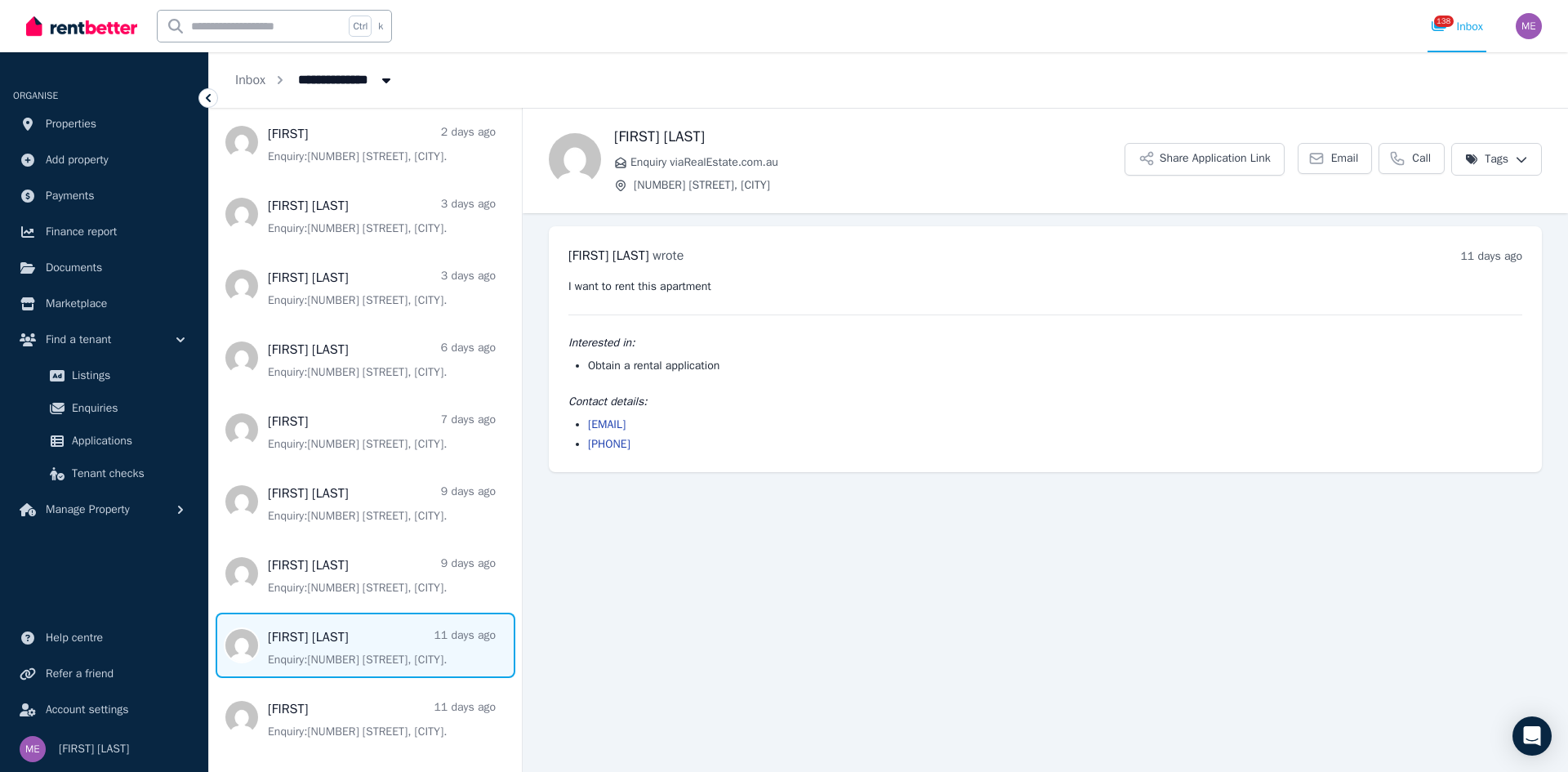 click on "[EMAIL] [PHONE]" at bounding box center (1045, 435) 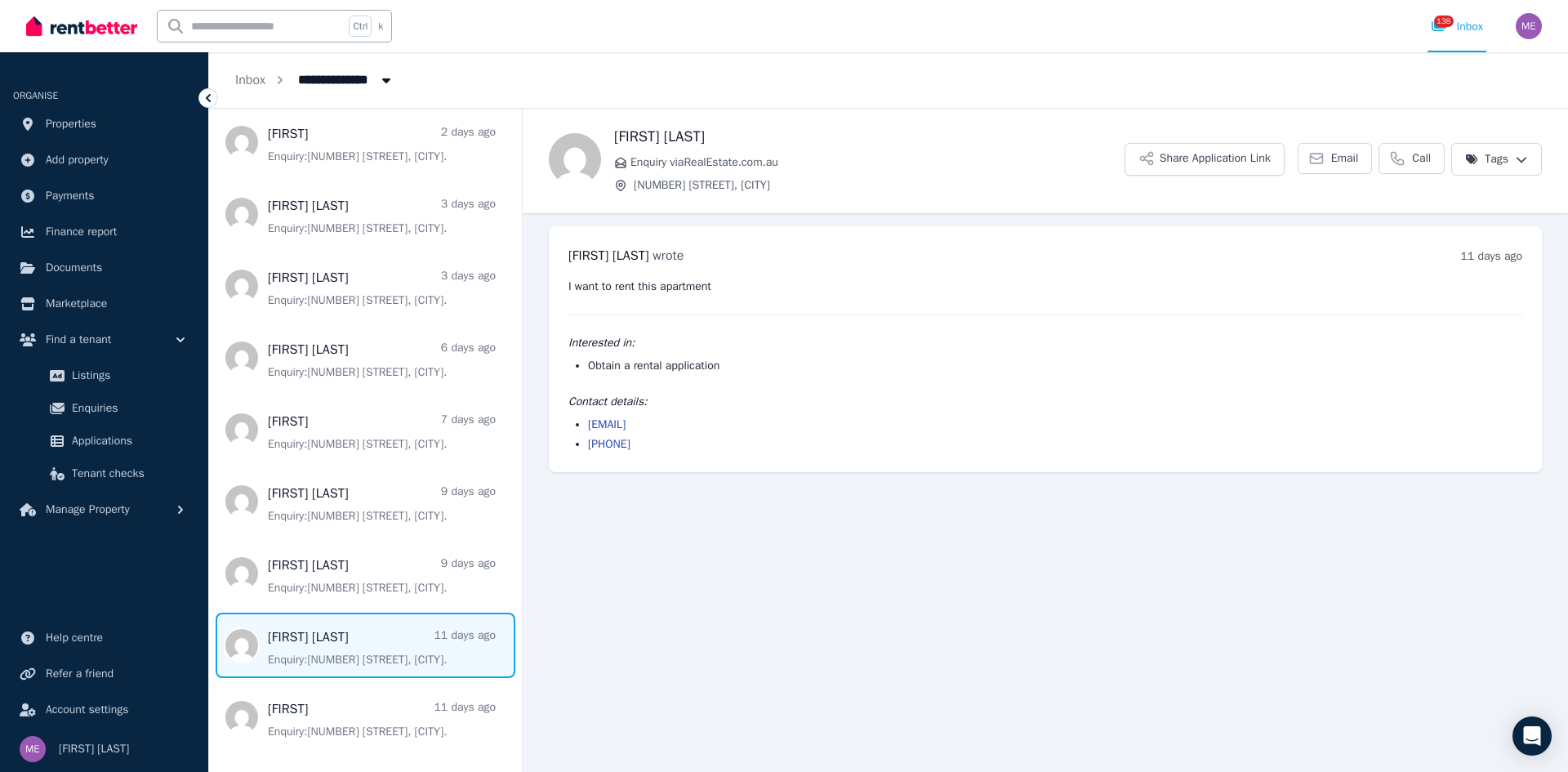 copy on "[EMAIL]" 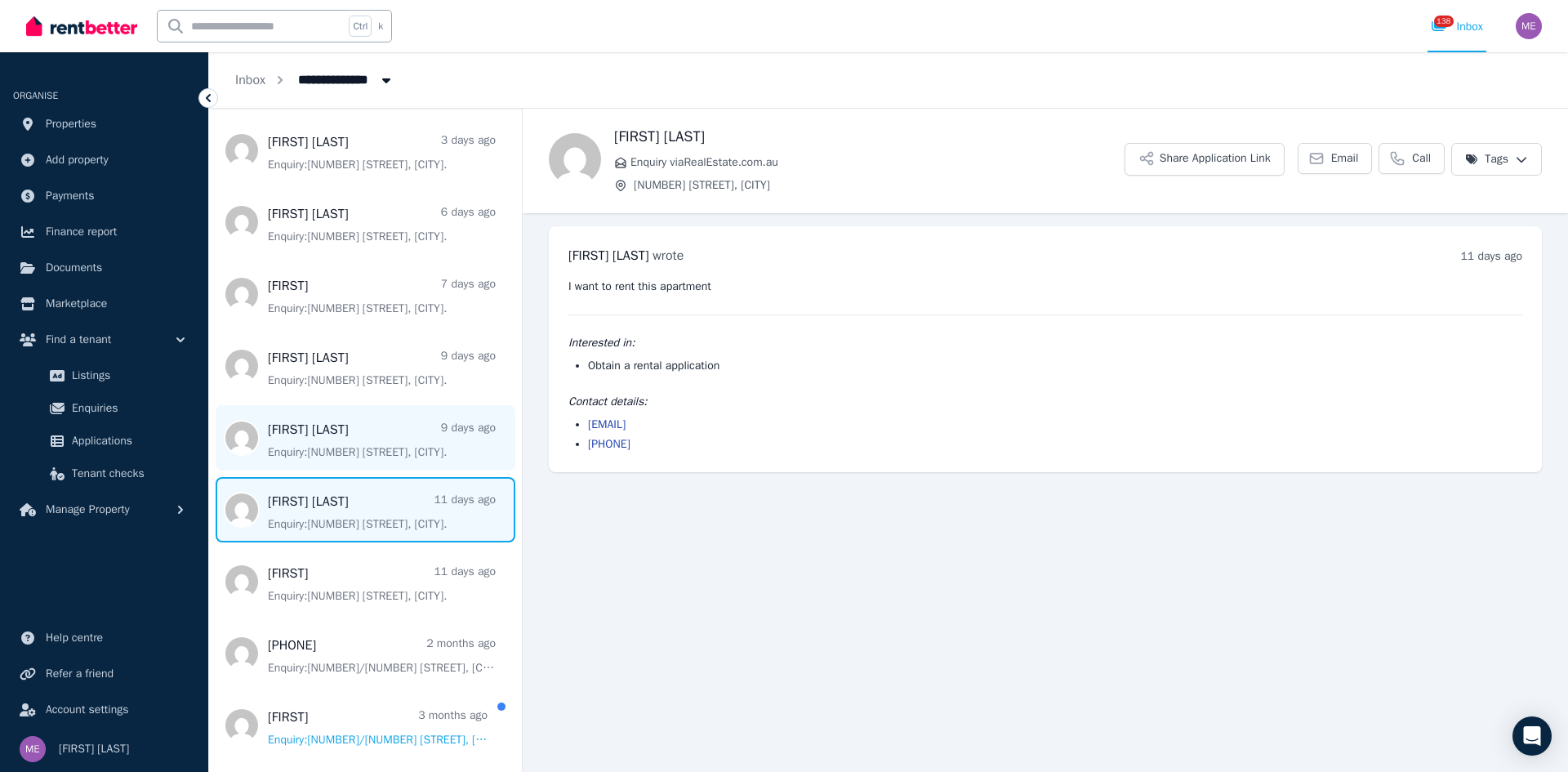 scroll, scrollTop: 899, scrollLeft: 0, axis: vertical 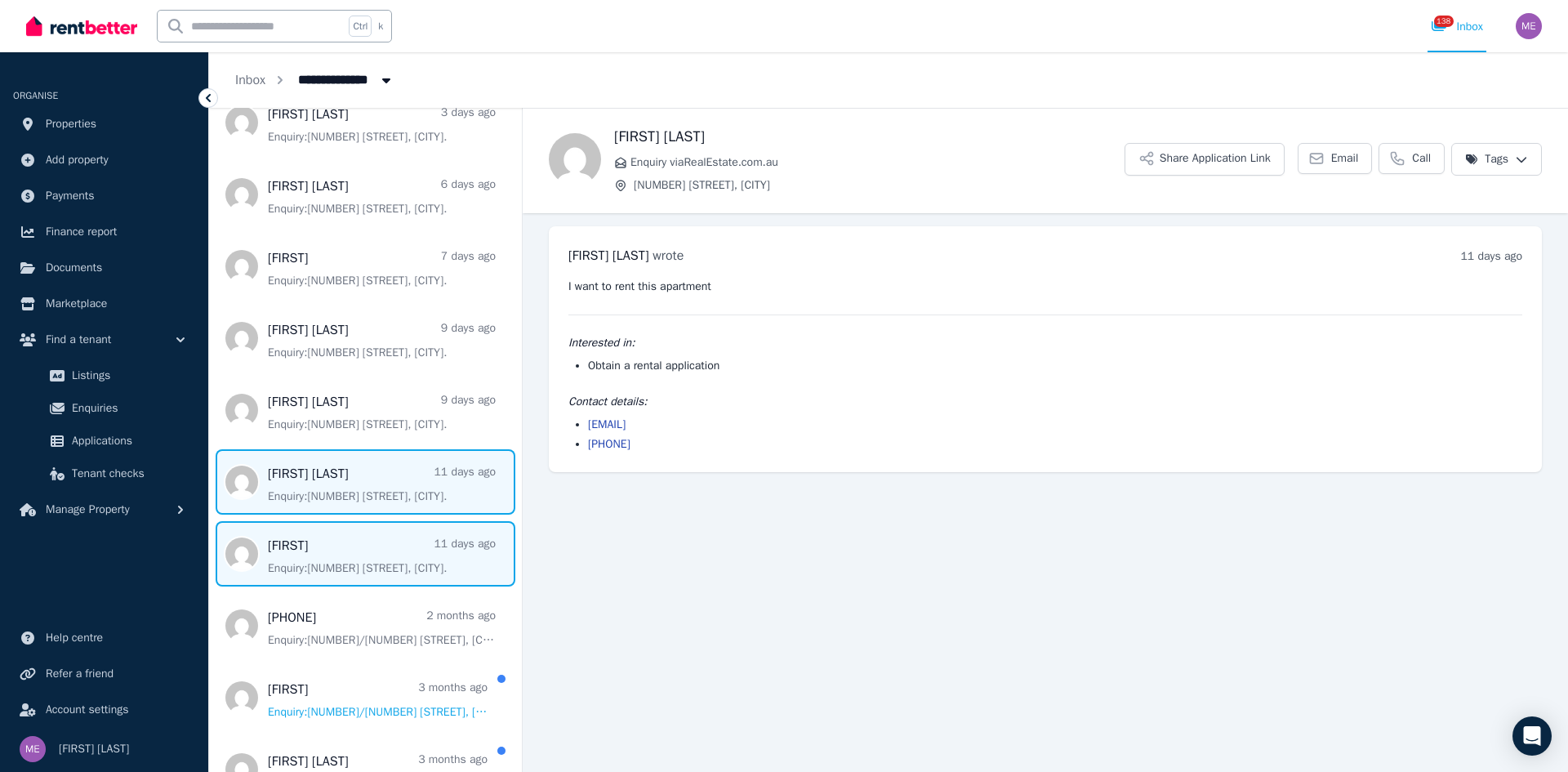 click at bounding box center [365, 554] 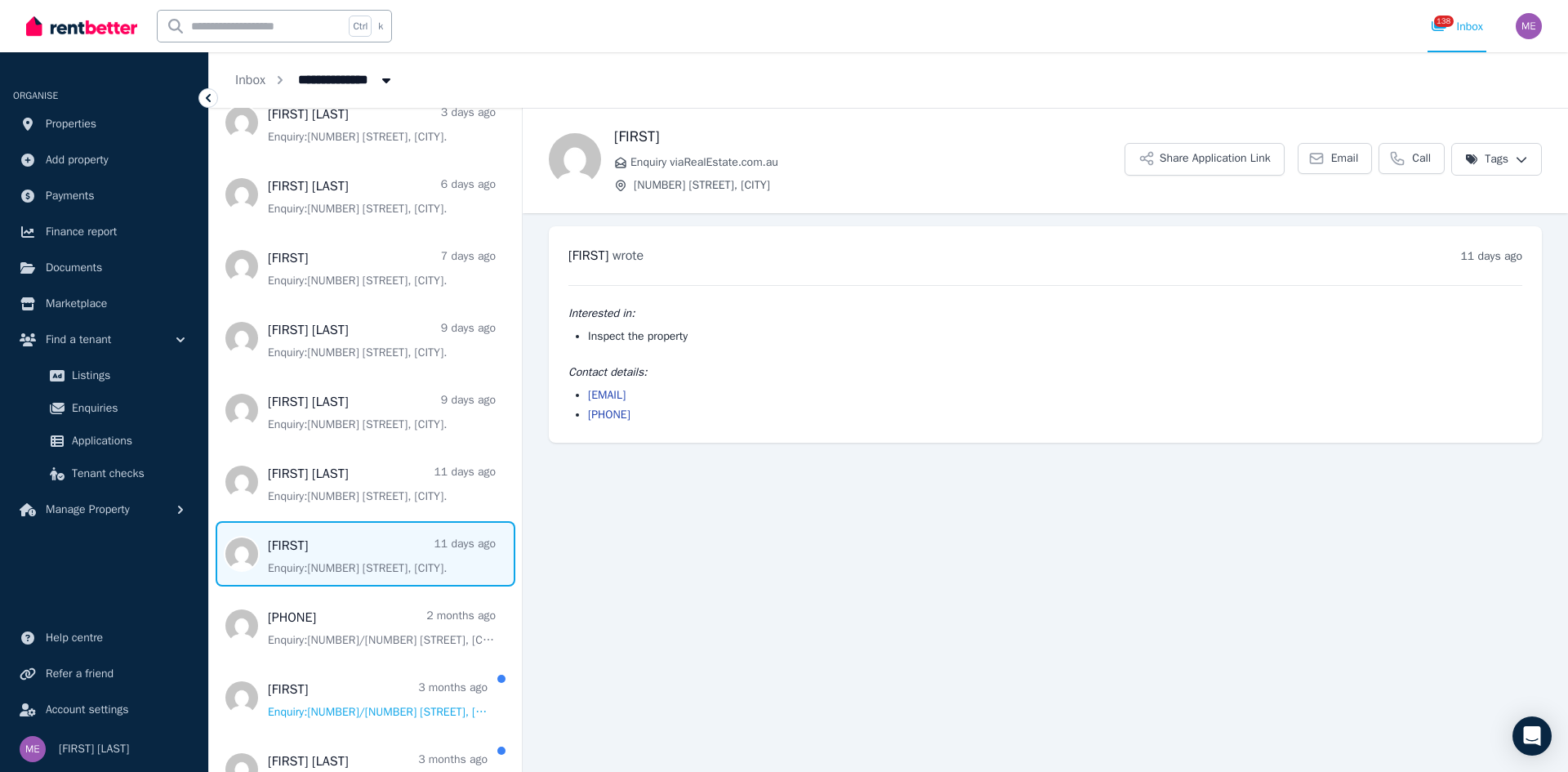 drag, startPoint x: 742, startPoint y: 393, endPoint x: 589, endPoint y: 399, distance: 153.1176 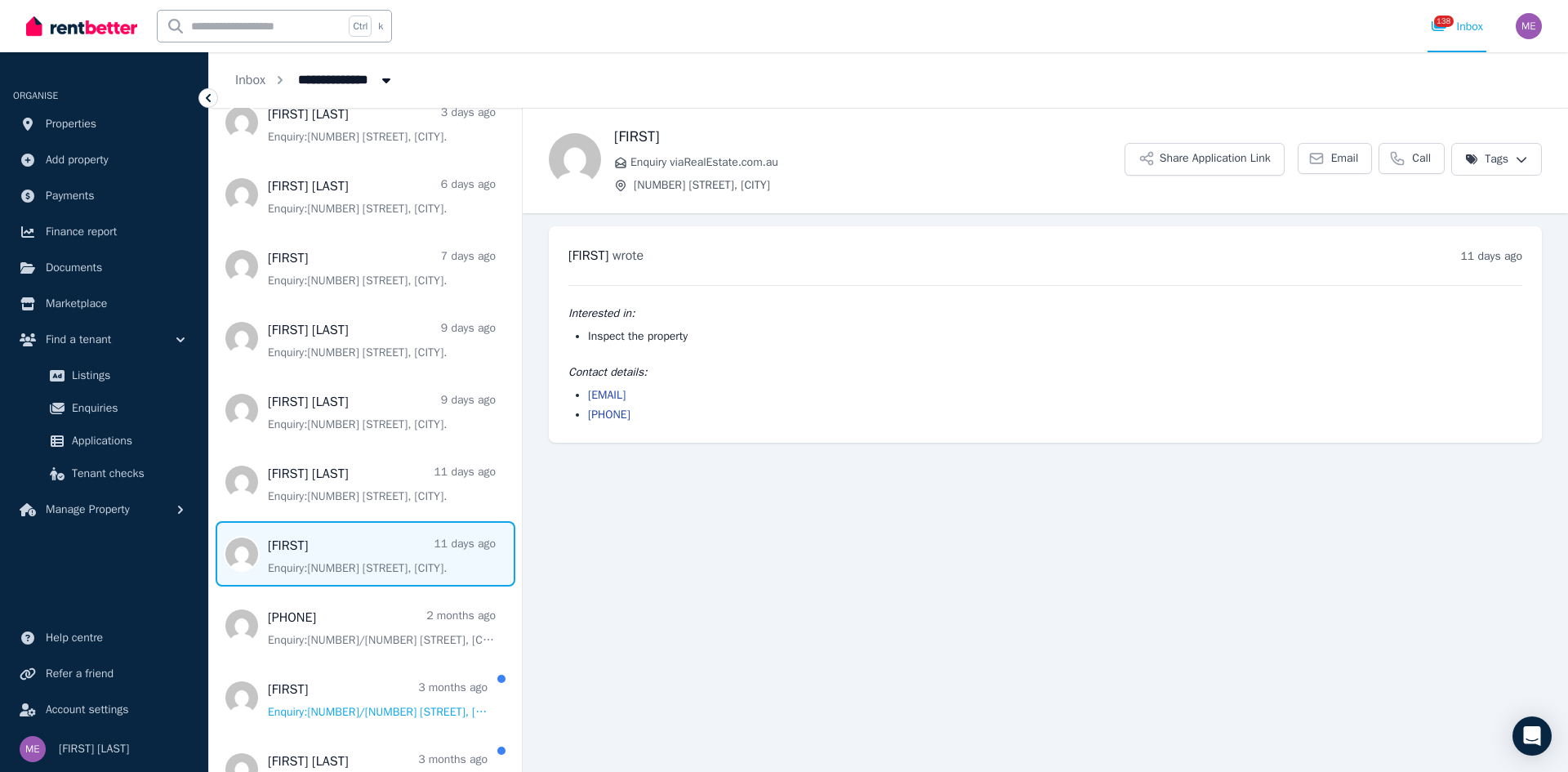 click on "[EMAIL]" at bounding box center [1055, 395] 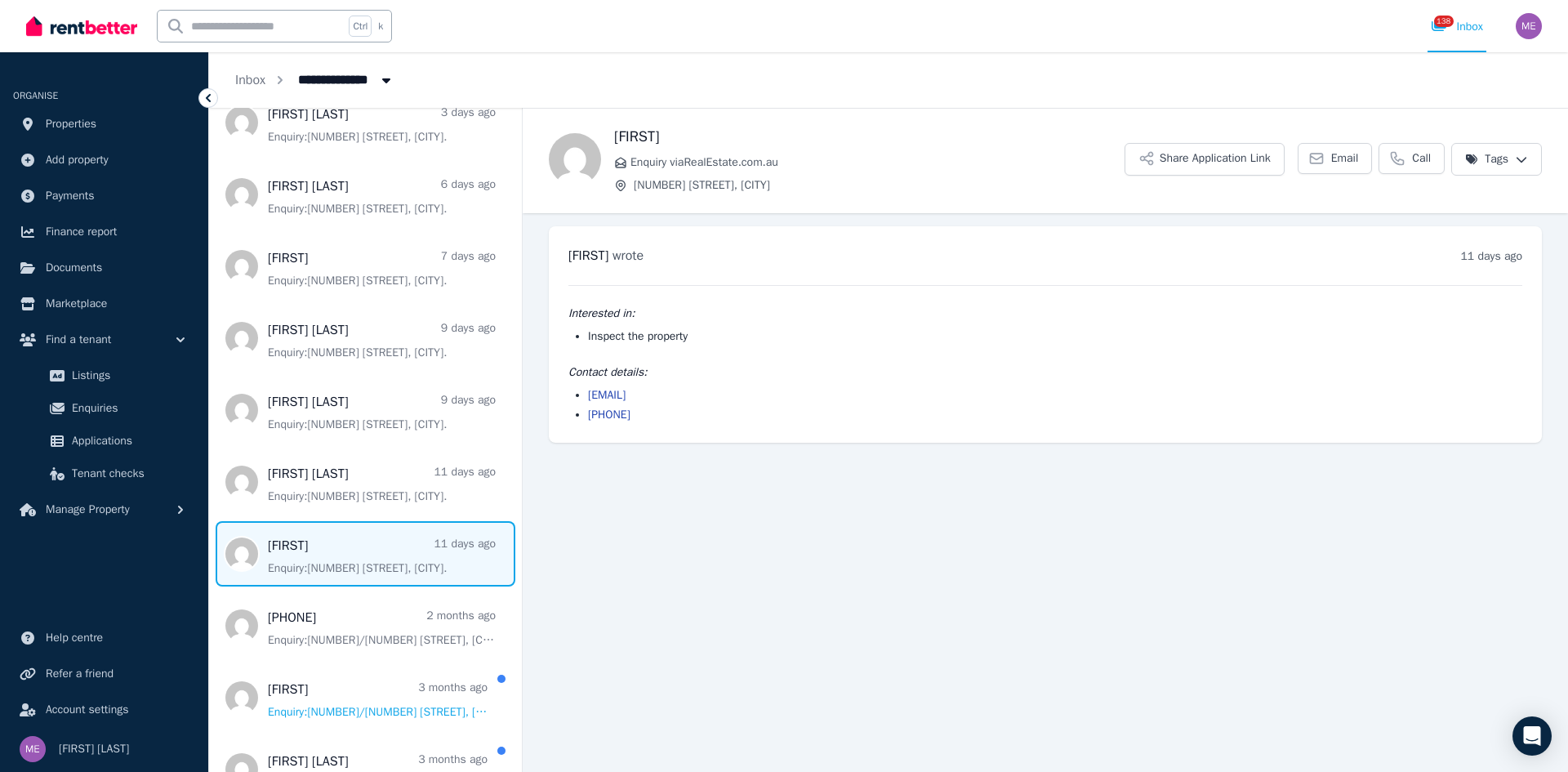 copy on "[EMAIL]" 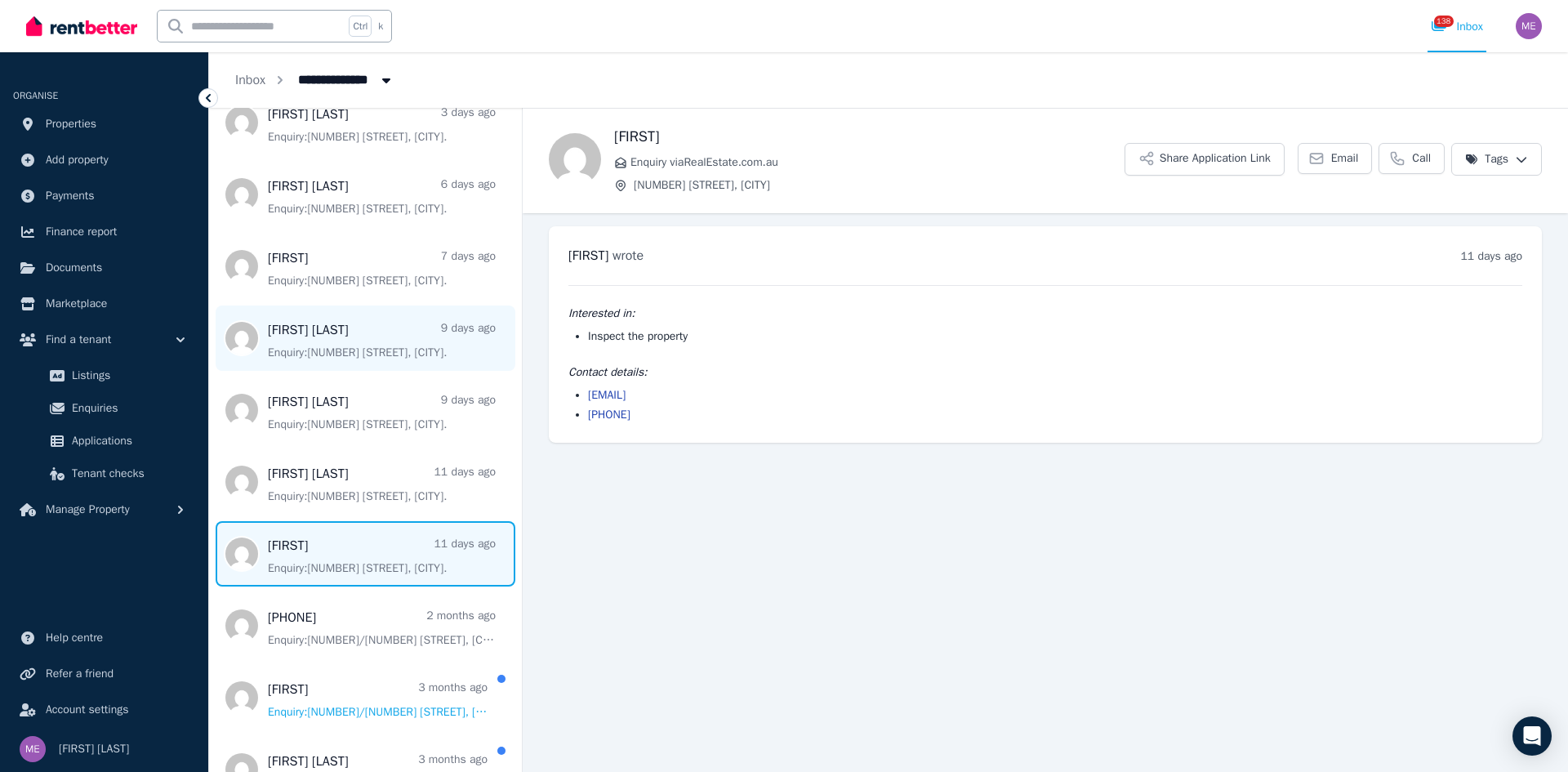 scroll, scrollTop: 735, scrollLeft: 0, axis: vertical 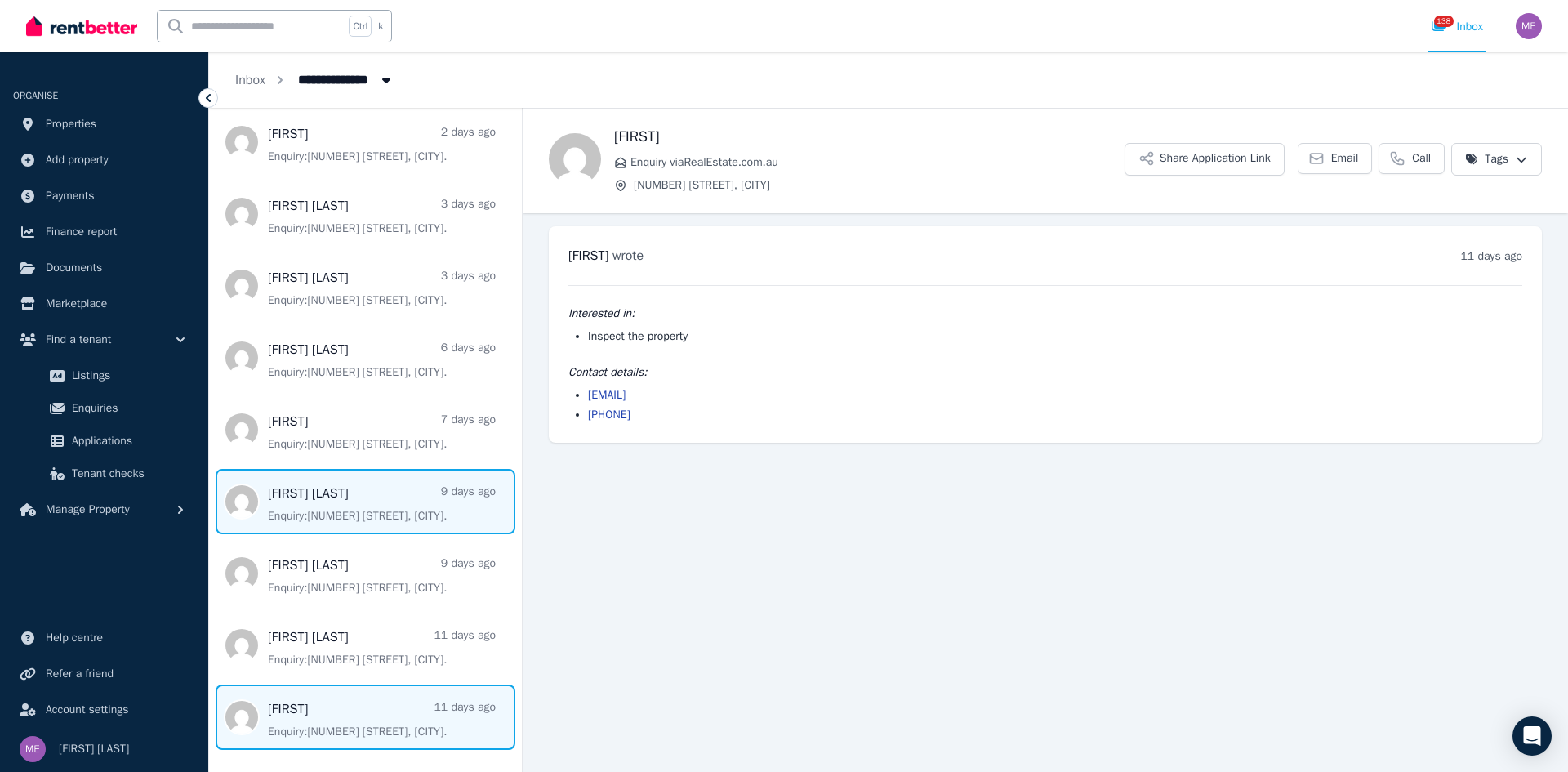 click at bounding box center (365, 502) 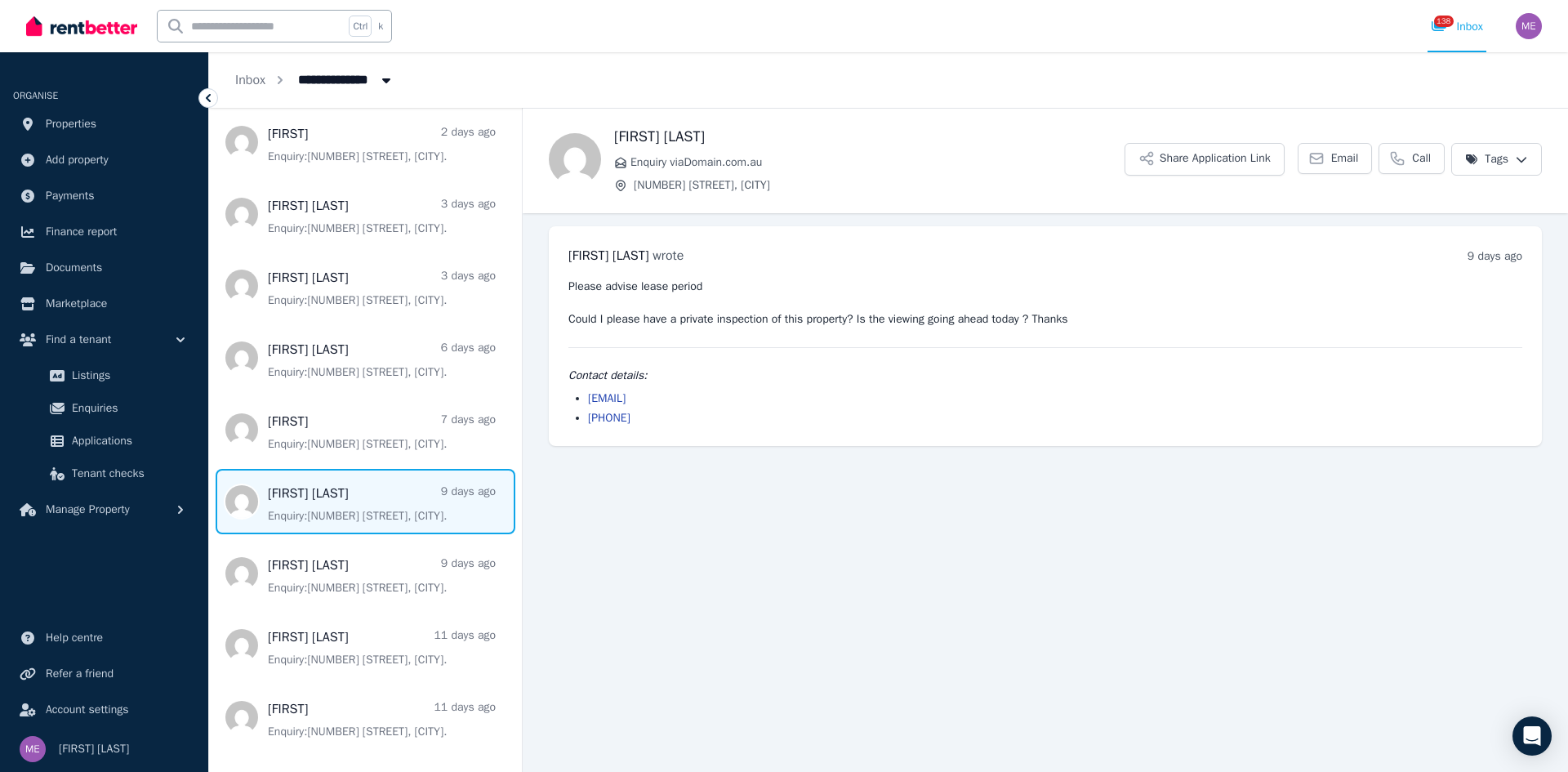 drag, startPoint x: 702, startPoint y: 398, endPoint x: 586, endPoint y: 398, distance: 116 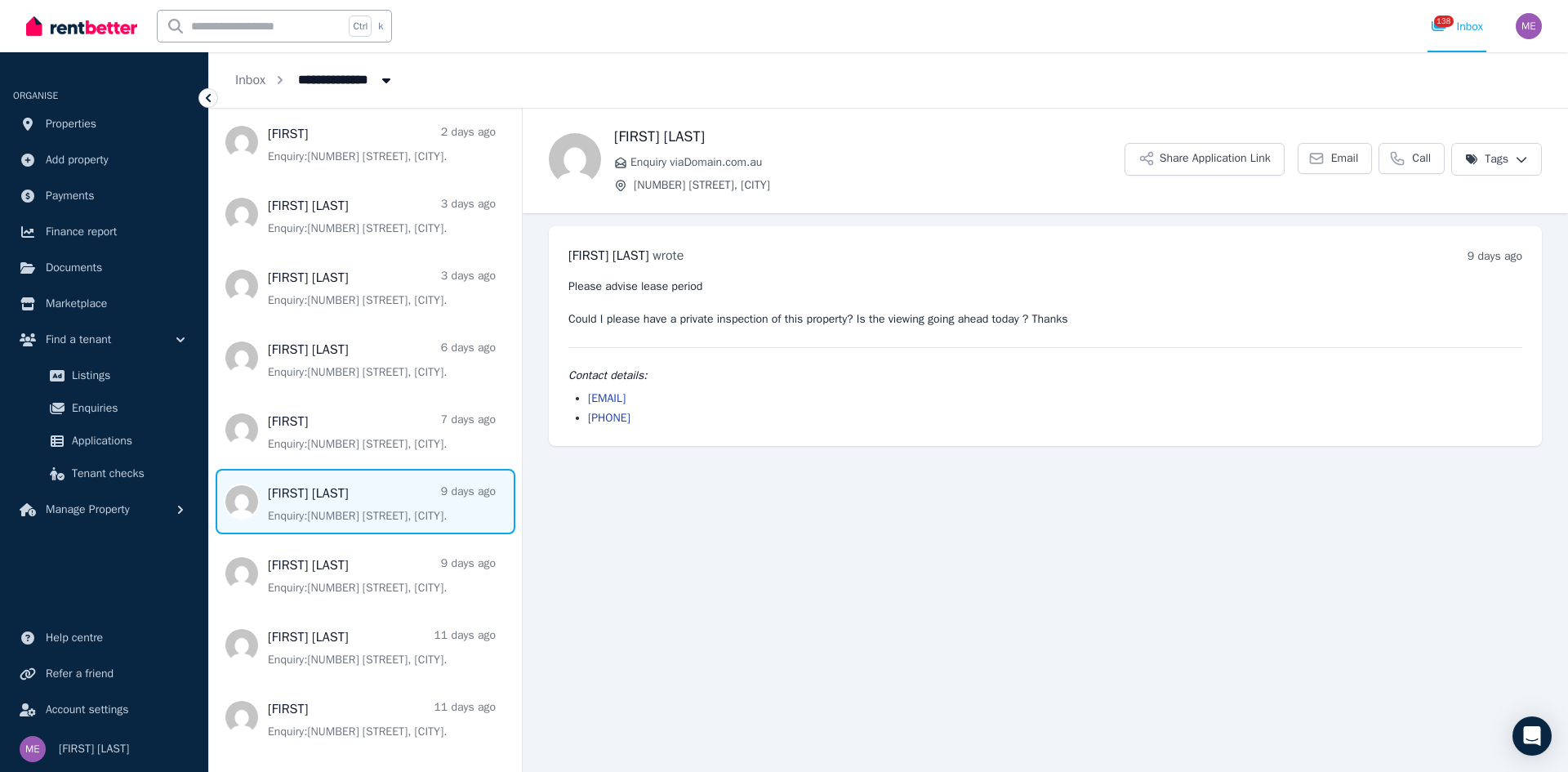click on "[EMAIL] [PHONE]" at bounding box center [1045, 408] 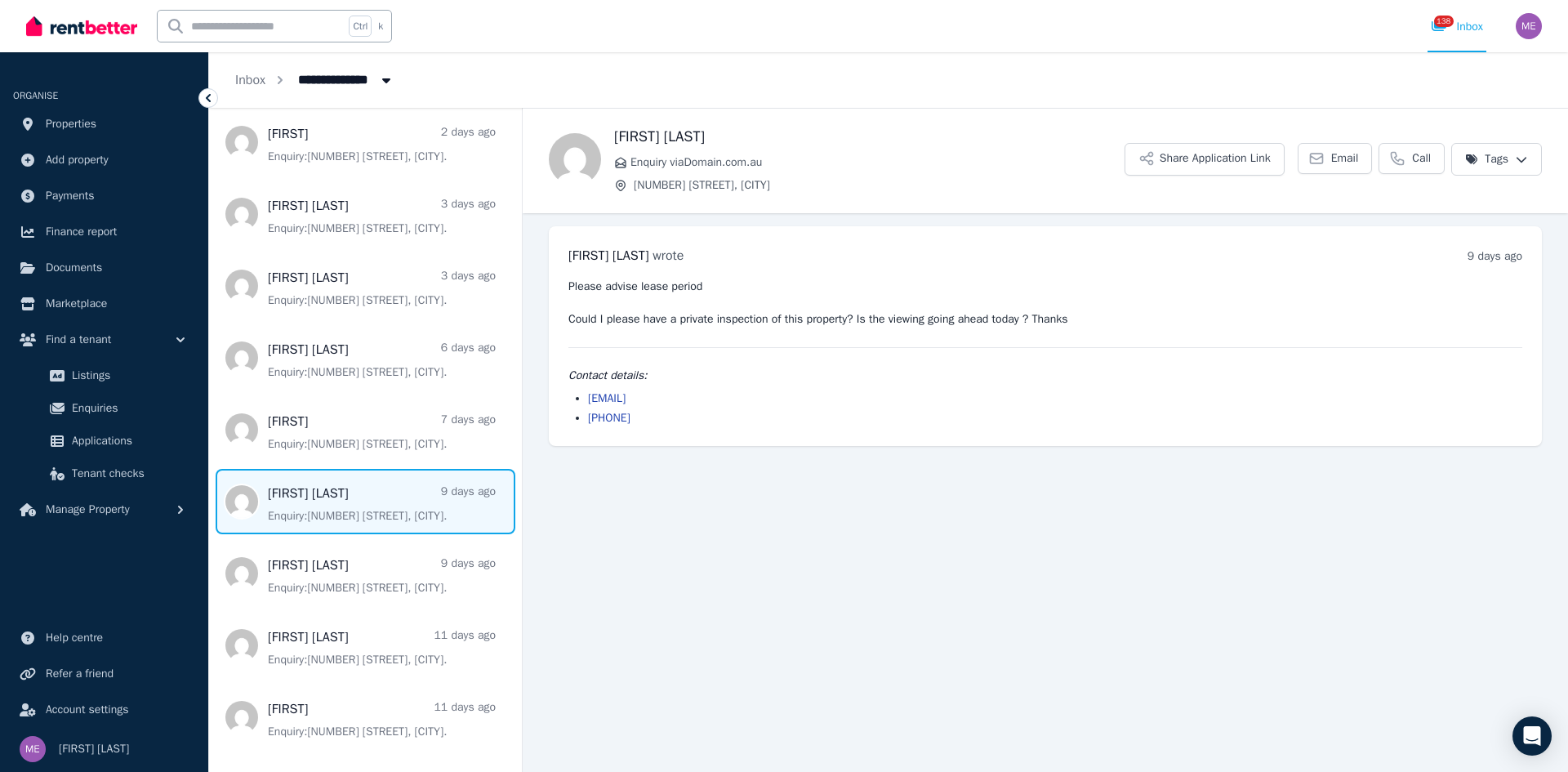 copy on "[EMAIL]" 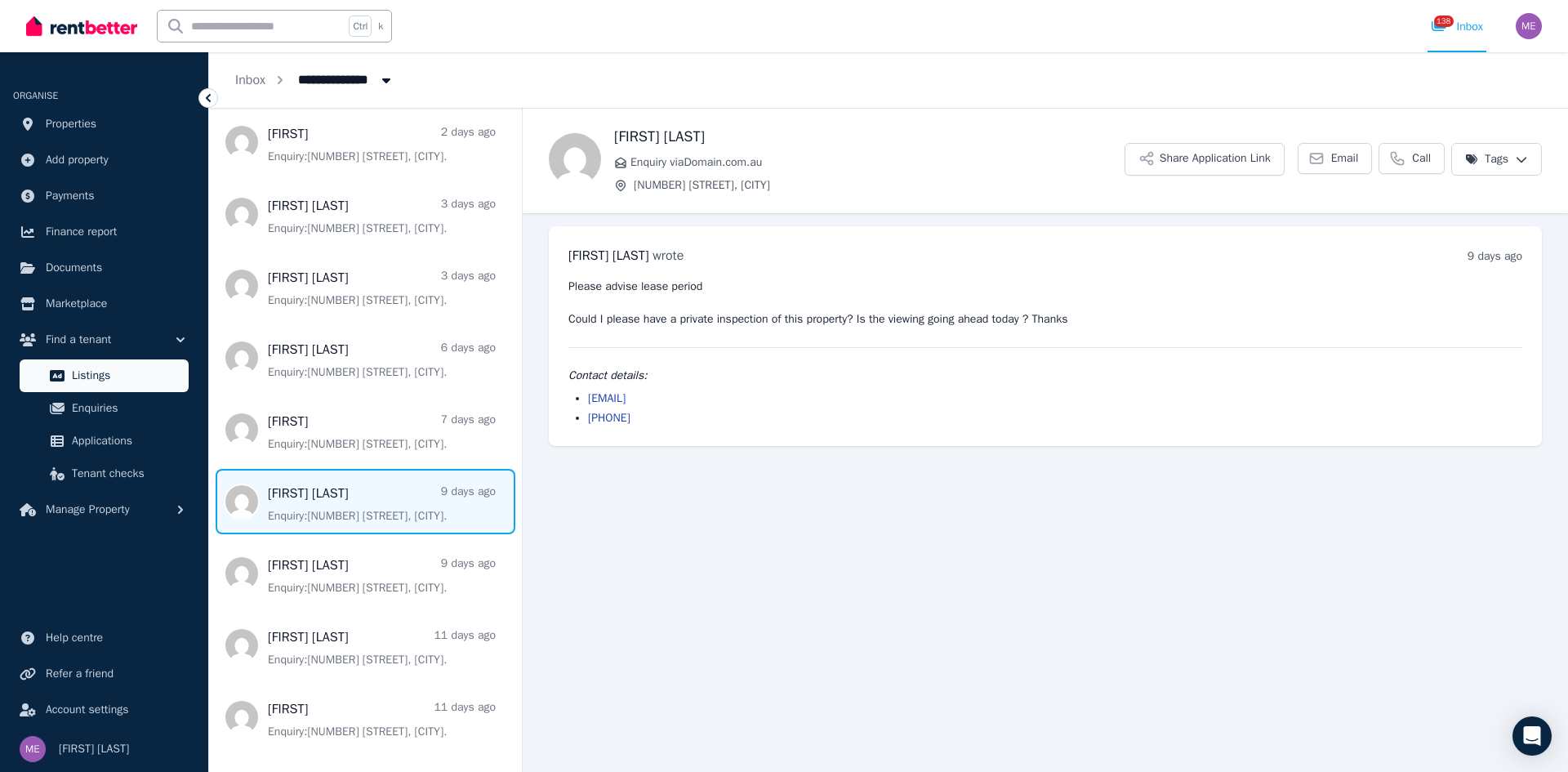 click on "Listings" at bounding box center [127, 376] 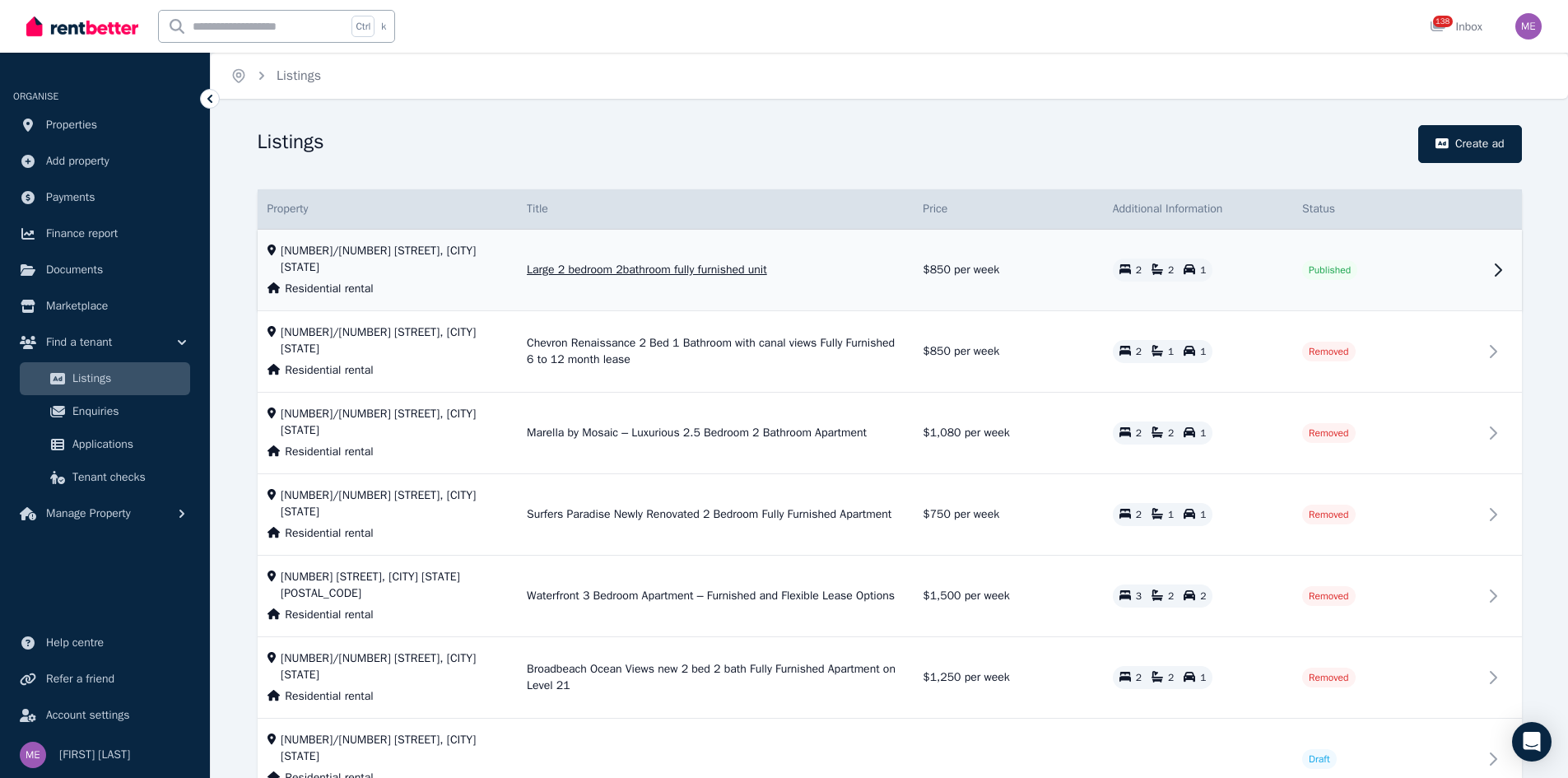 click on "[NUMBER]/[NUMBER] [STREET], [CITY] [STATE]" at bounding box center (393, 259) 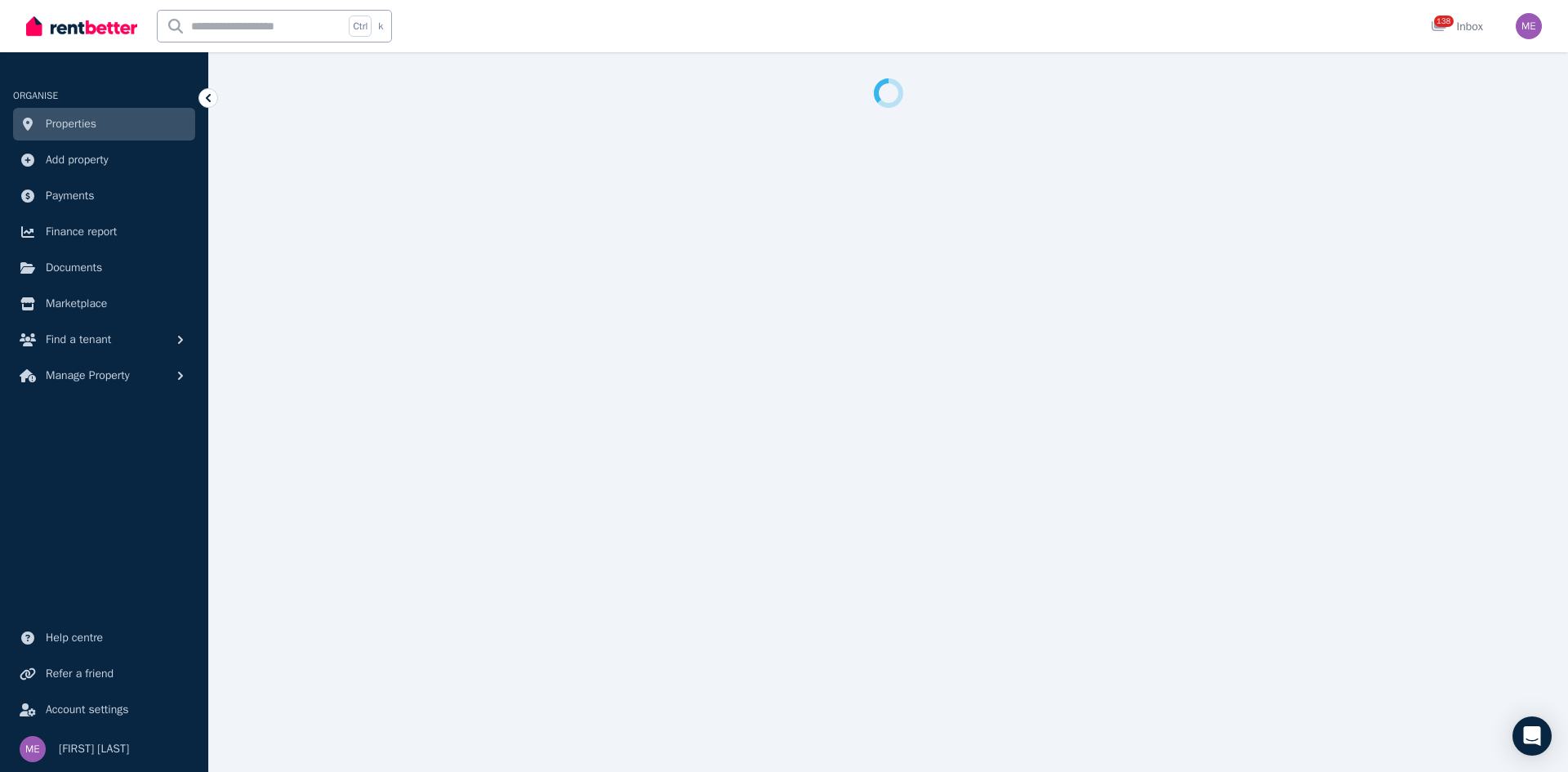 select on "**********" 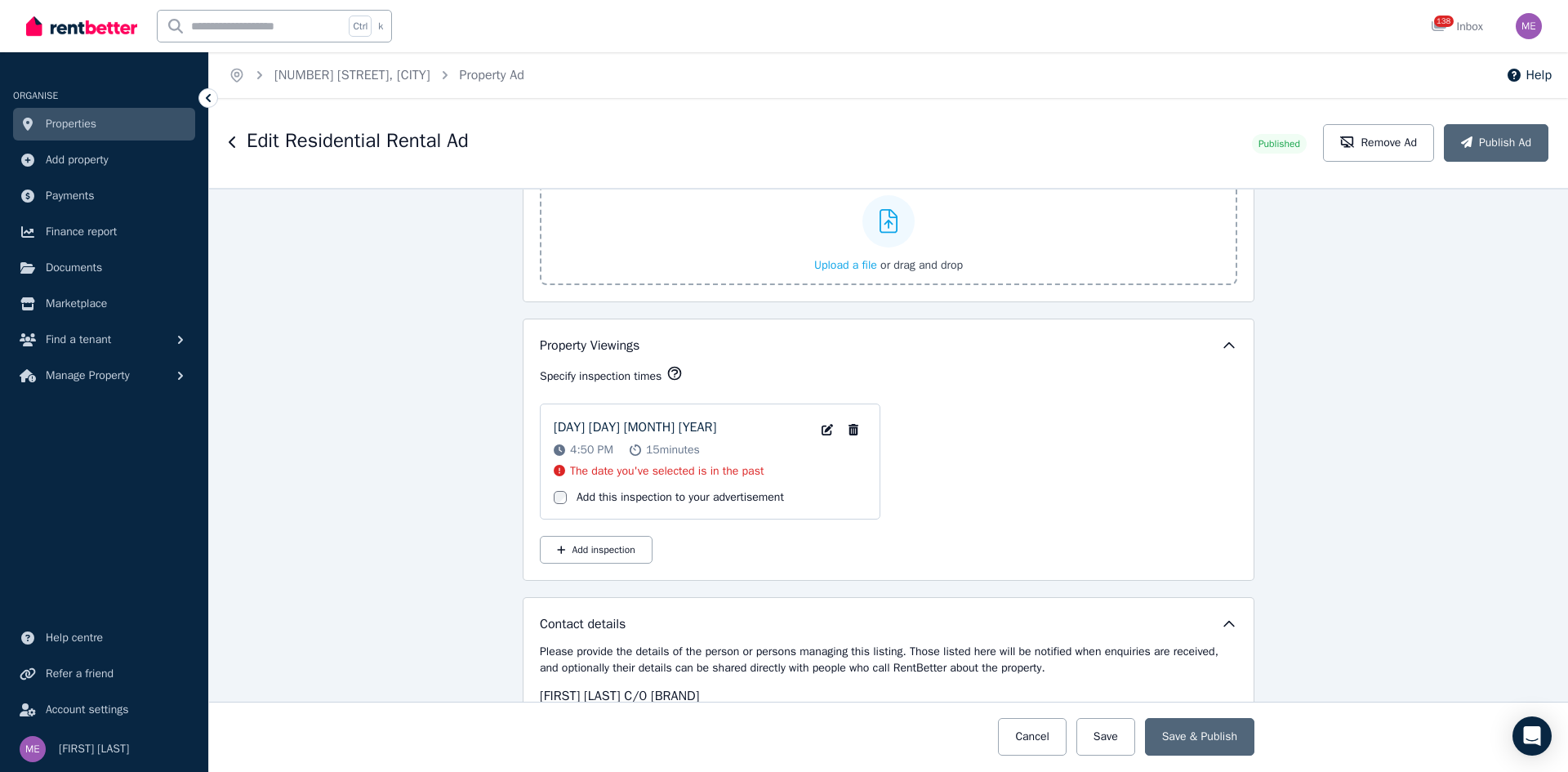 scroll, scrollTop: 2287, scrollLeft: 0, axis: vertical 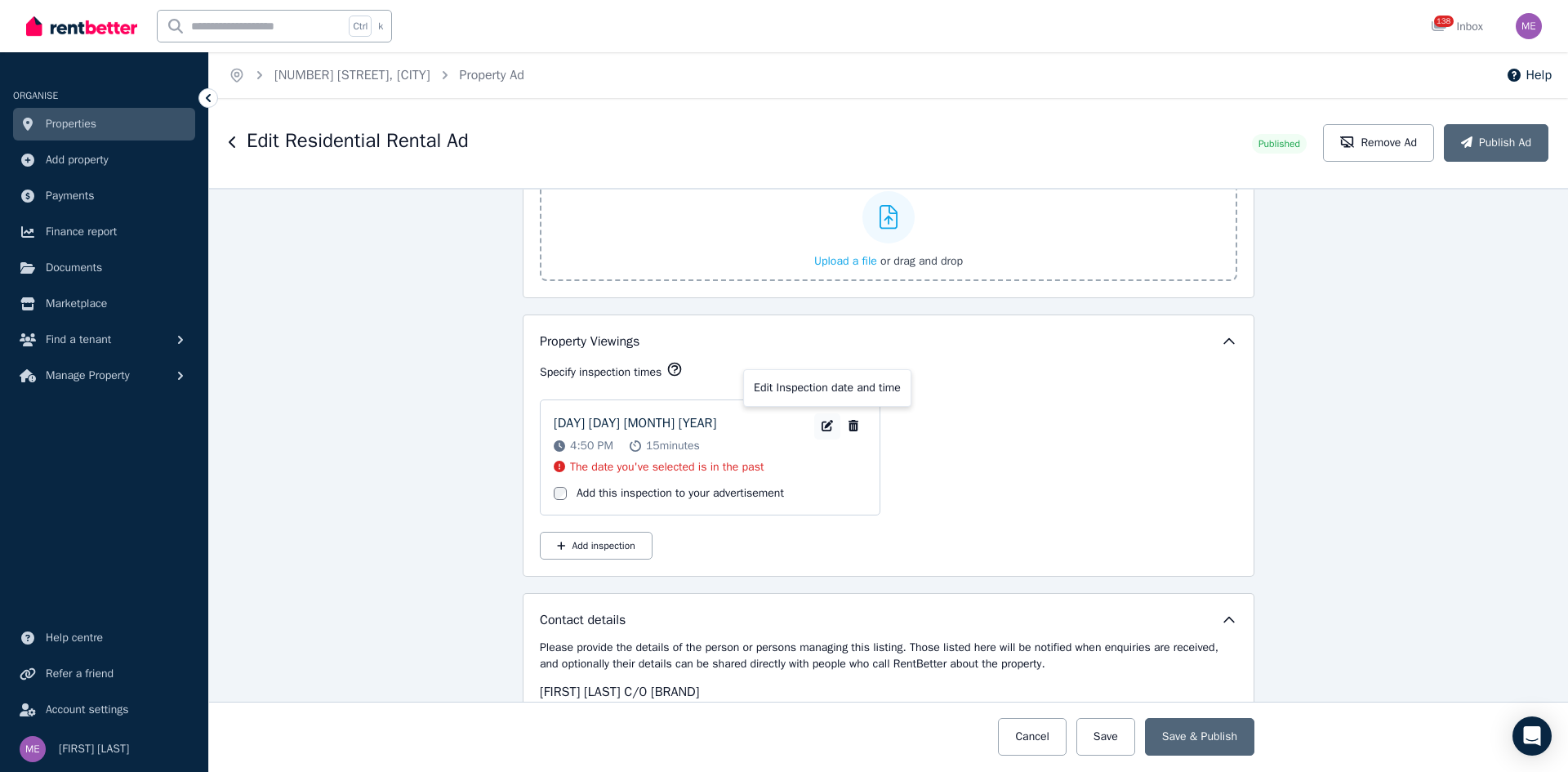 click 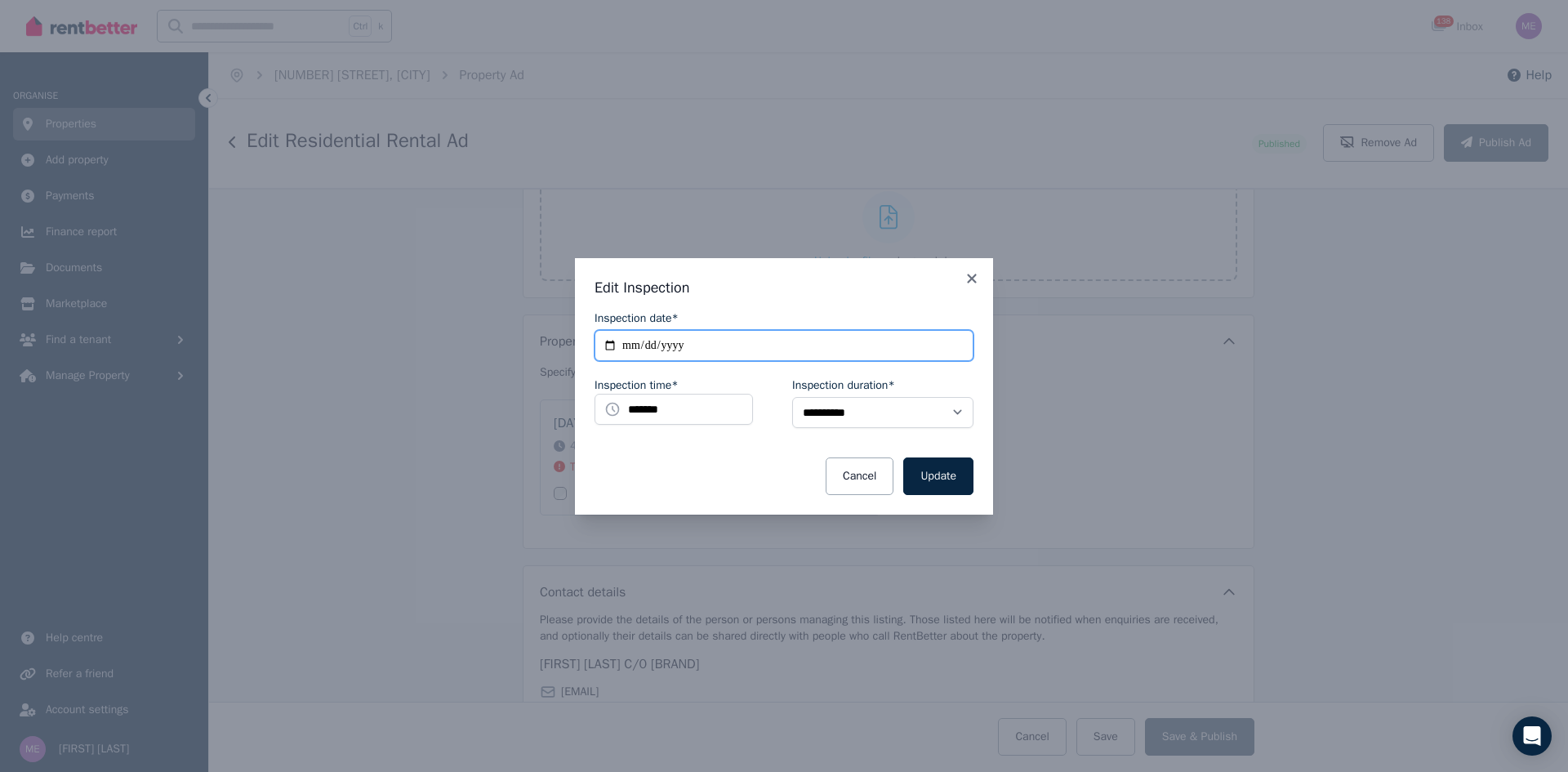 click on "**********" at bounding box center (784, 346) 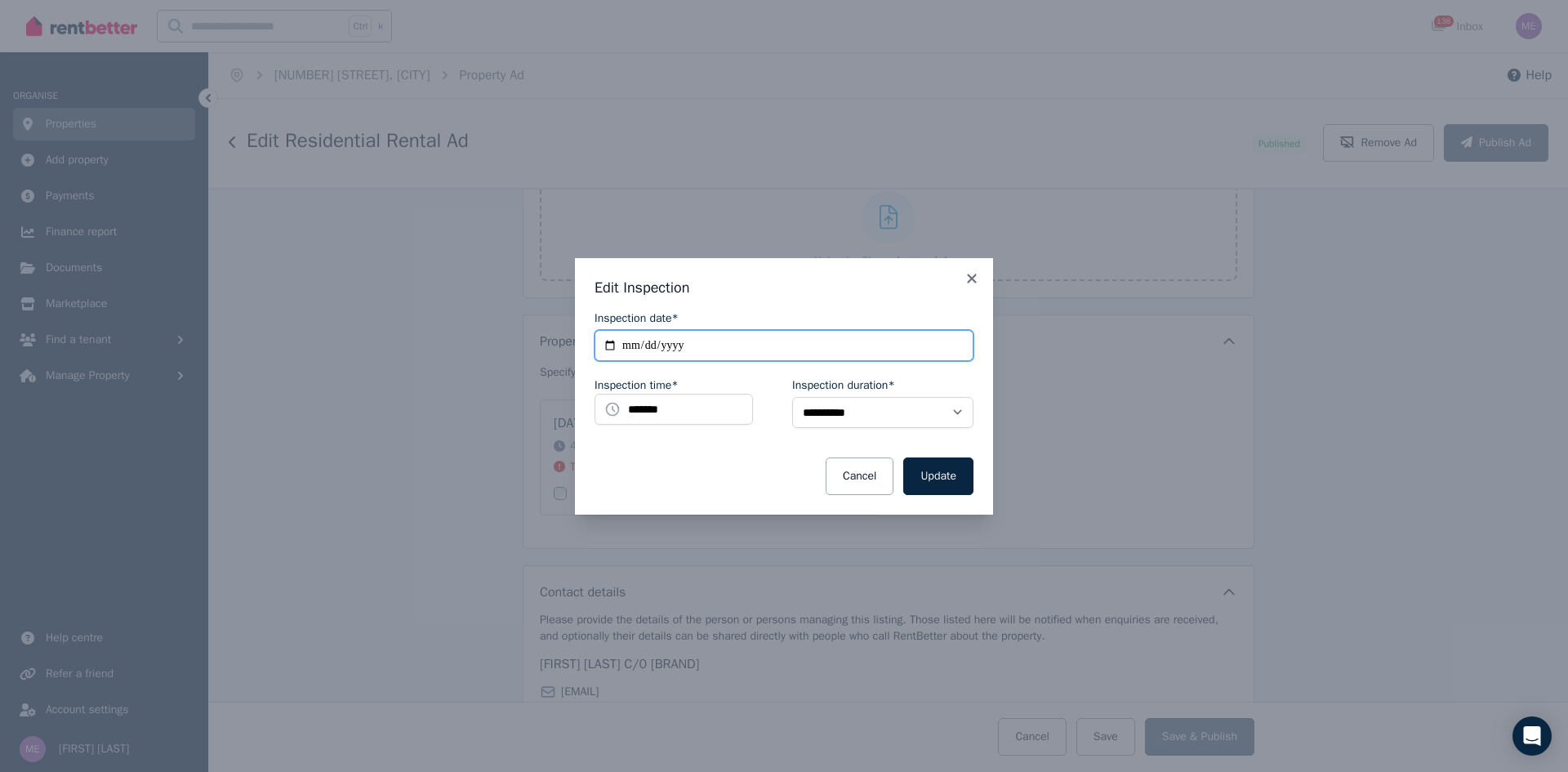 type on "**********" 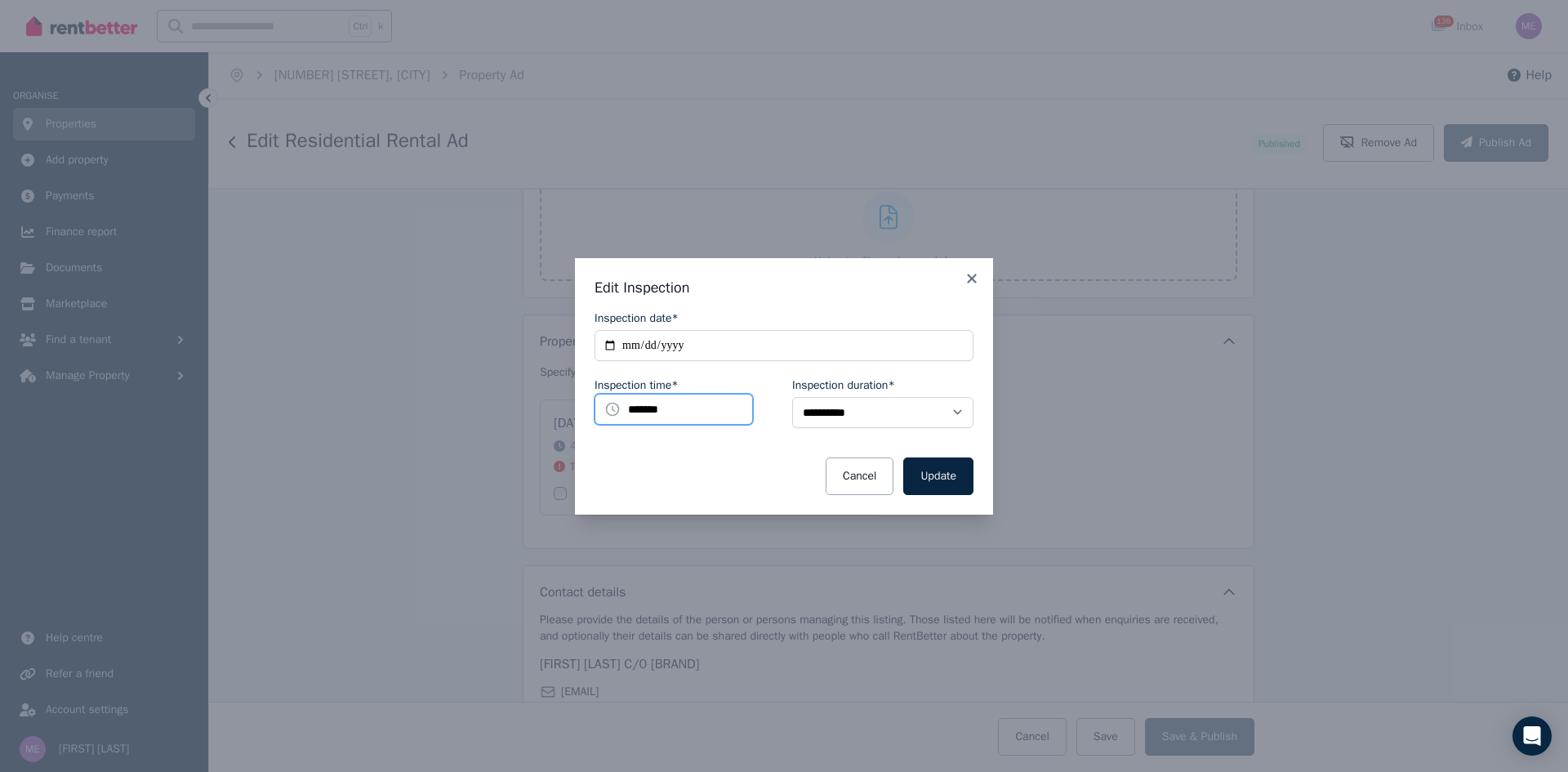 click on "*******" at bounding box center (674, 409) 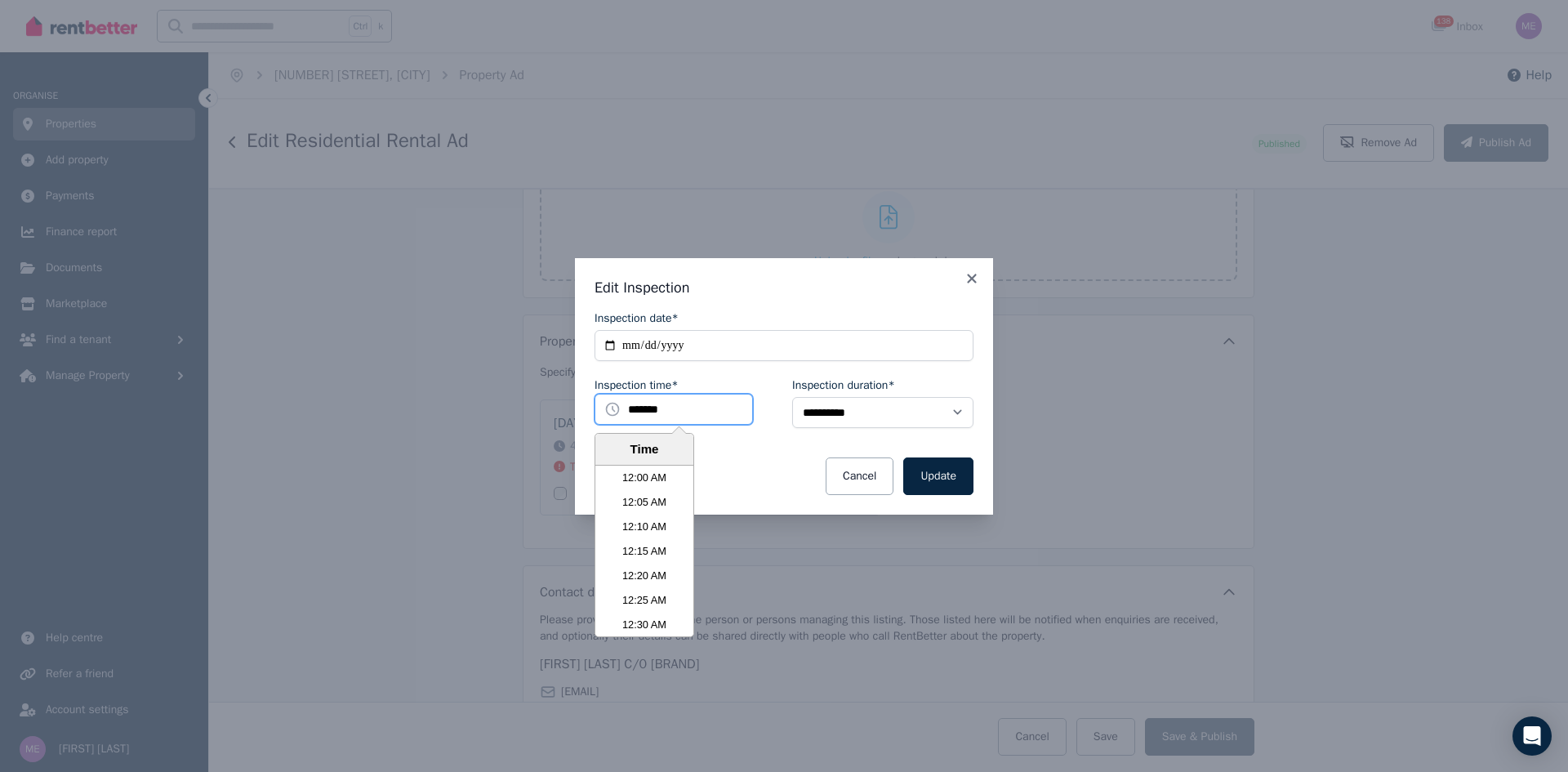 scroll, scrollTop: 4878, scrollLeft: 0, axis: vertical 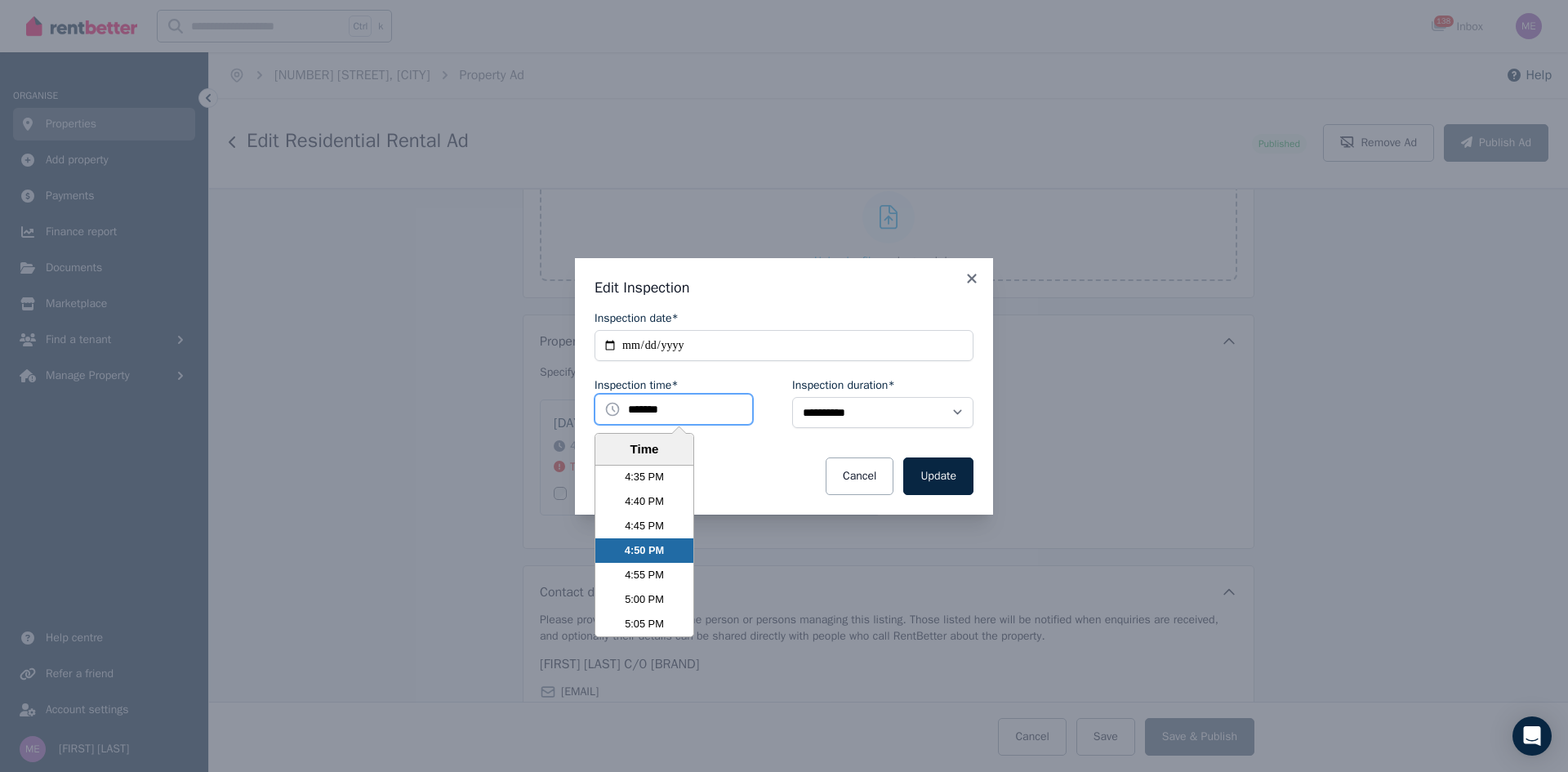 click on "*******" at bounding box center (674, 409) 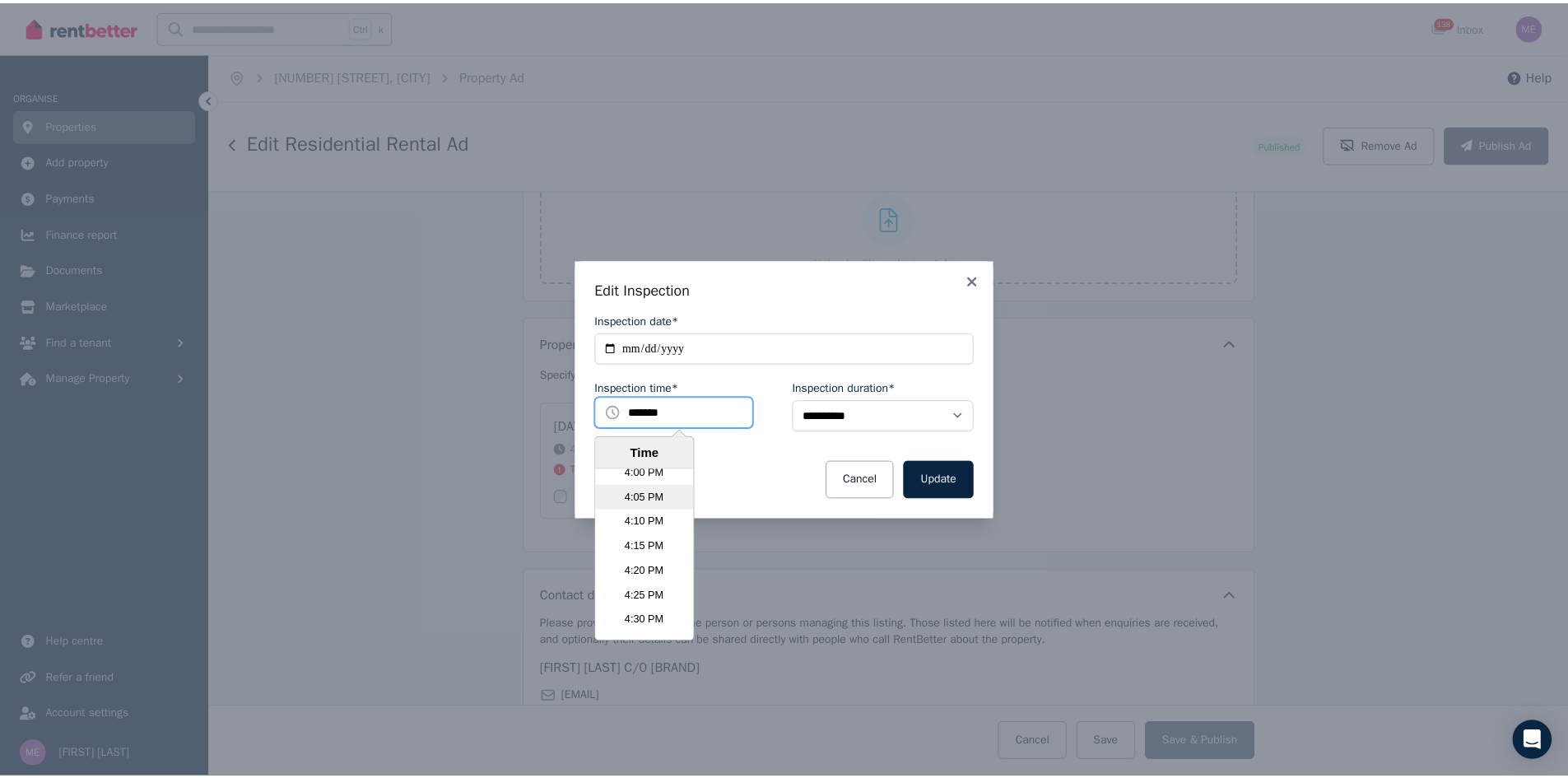 scroll, scrollTop: 4669, scrollLeft: 0, axis: vertical 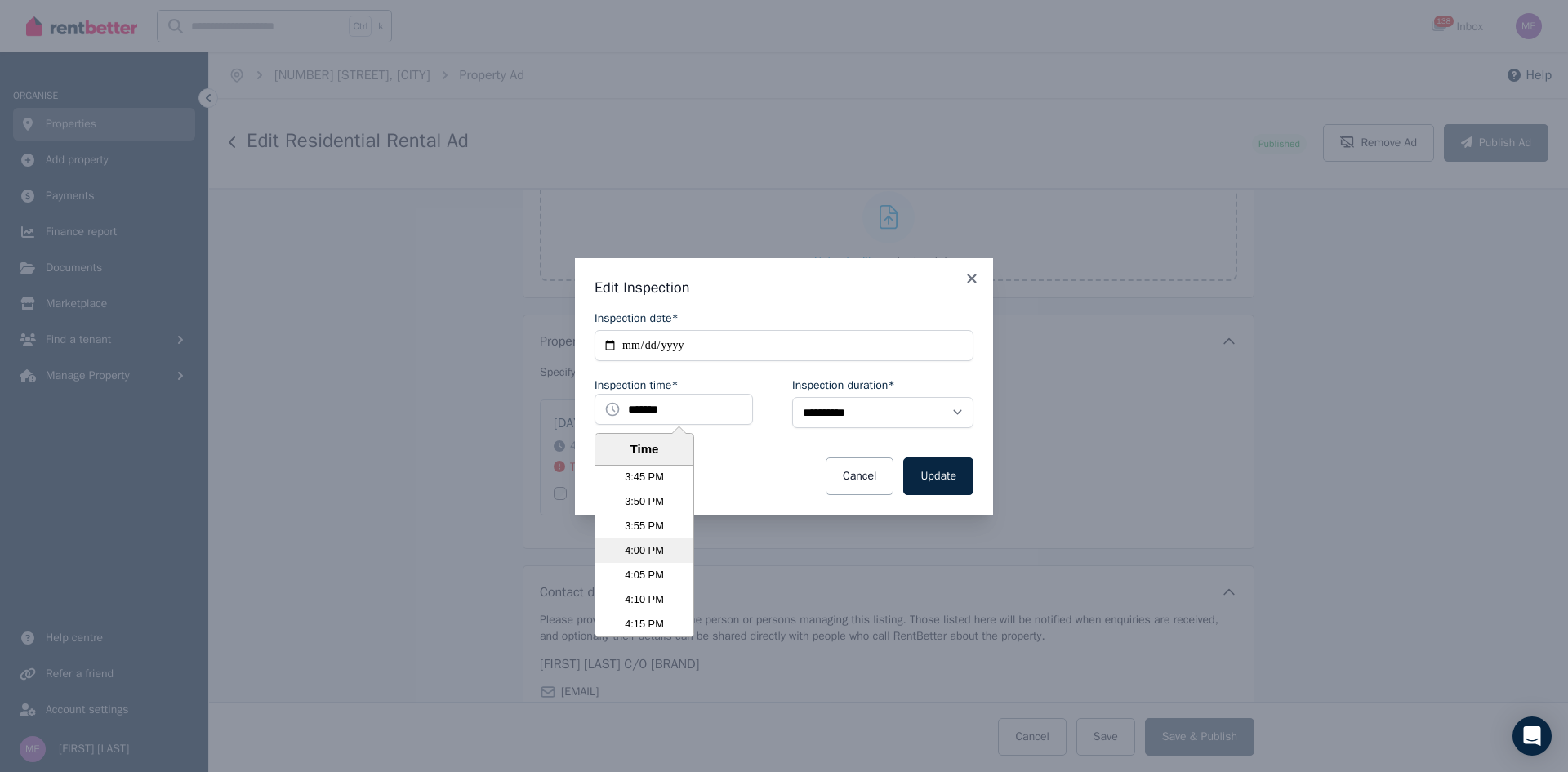 click on "4:00 PM" at bounding box center [644, 551] 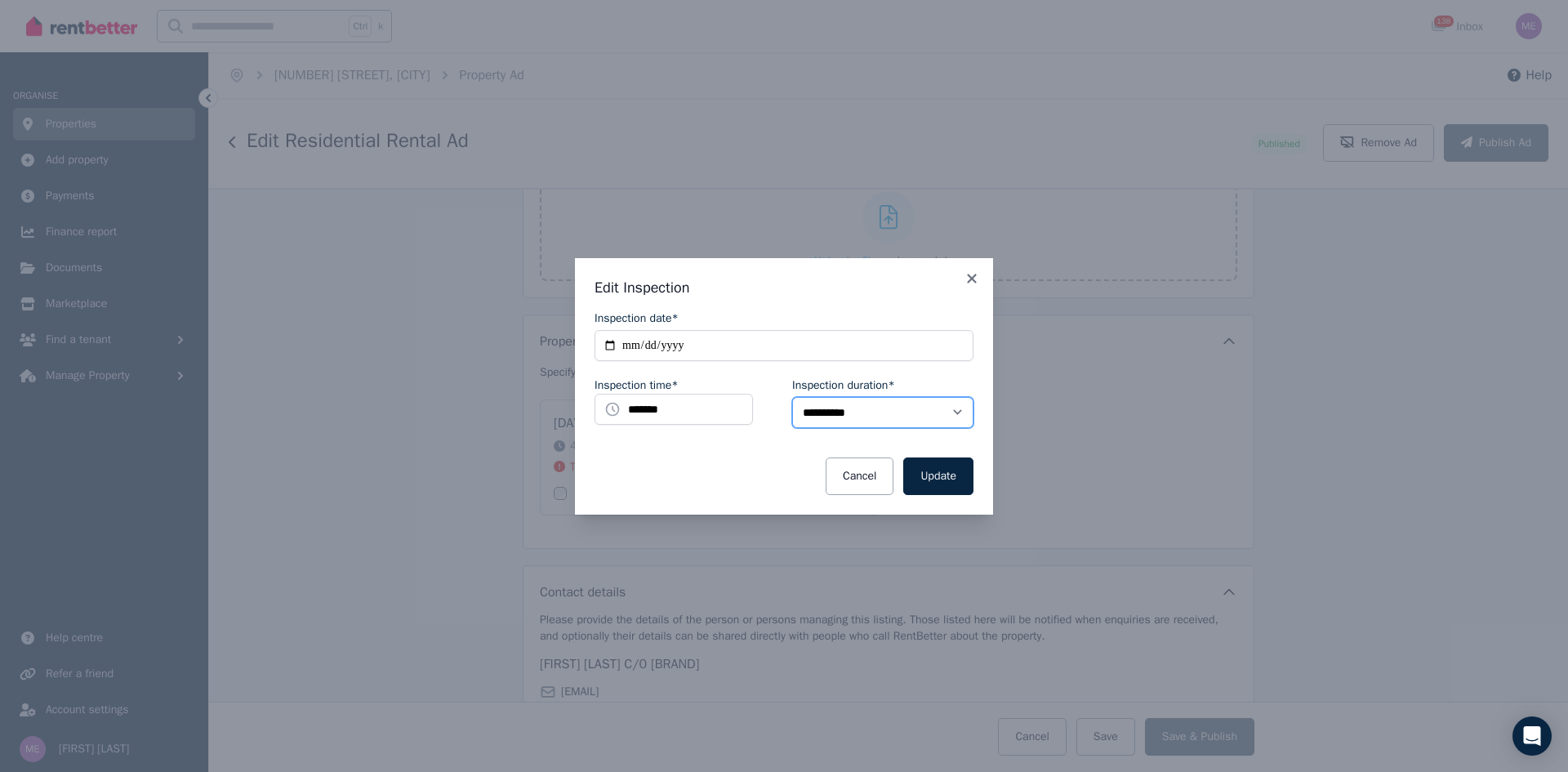 click on "**********" at bounding box center (883, 413) 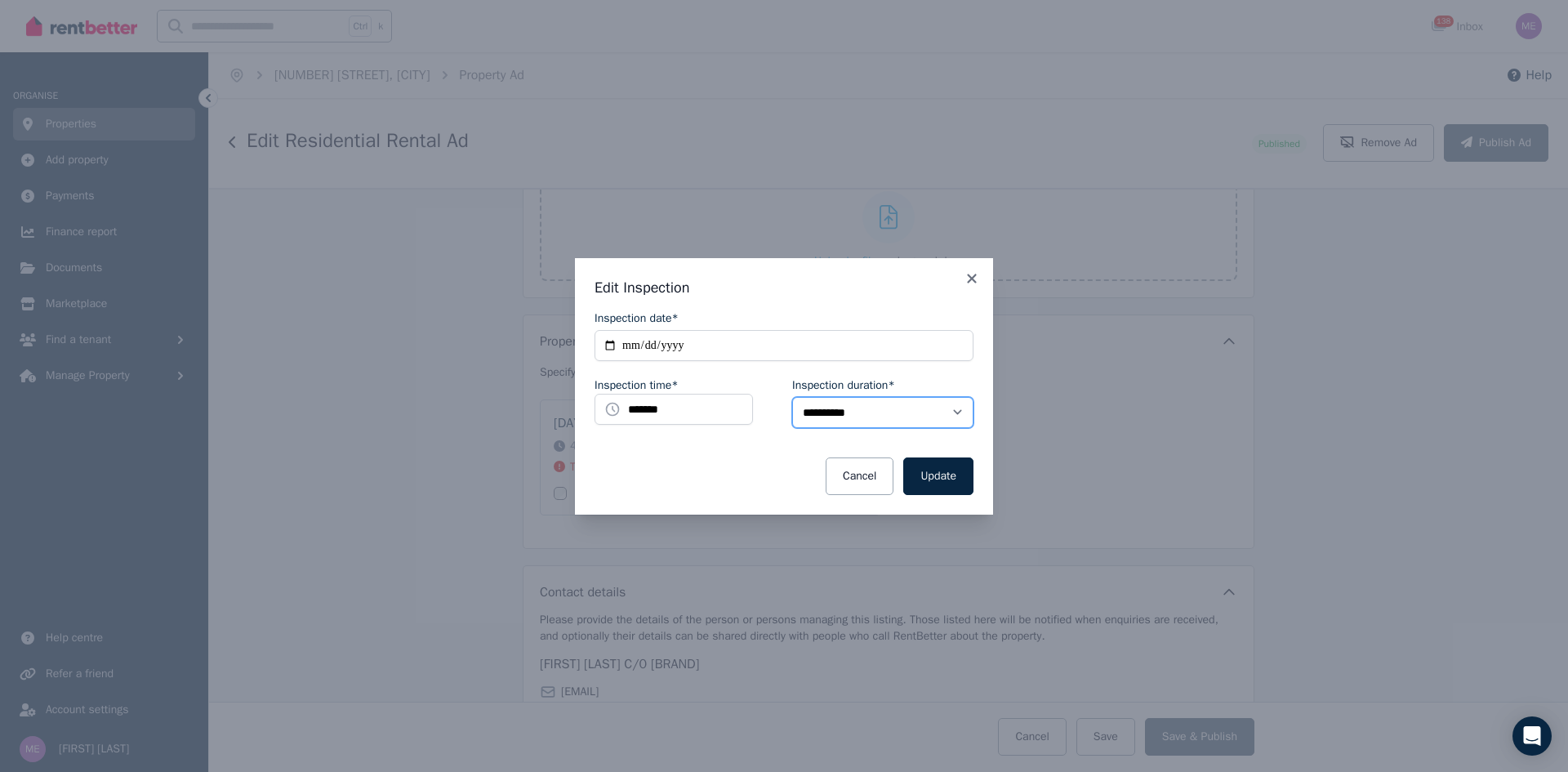 select on "**" 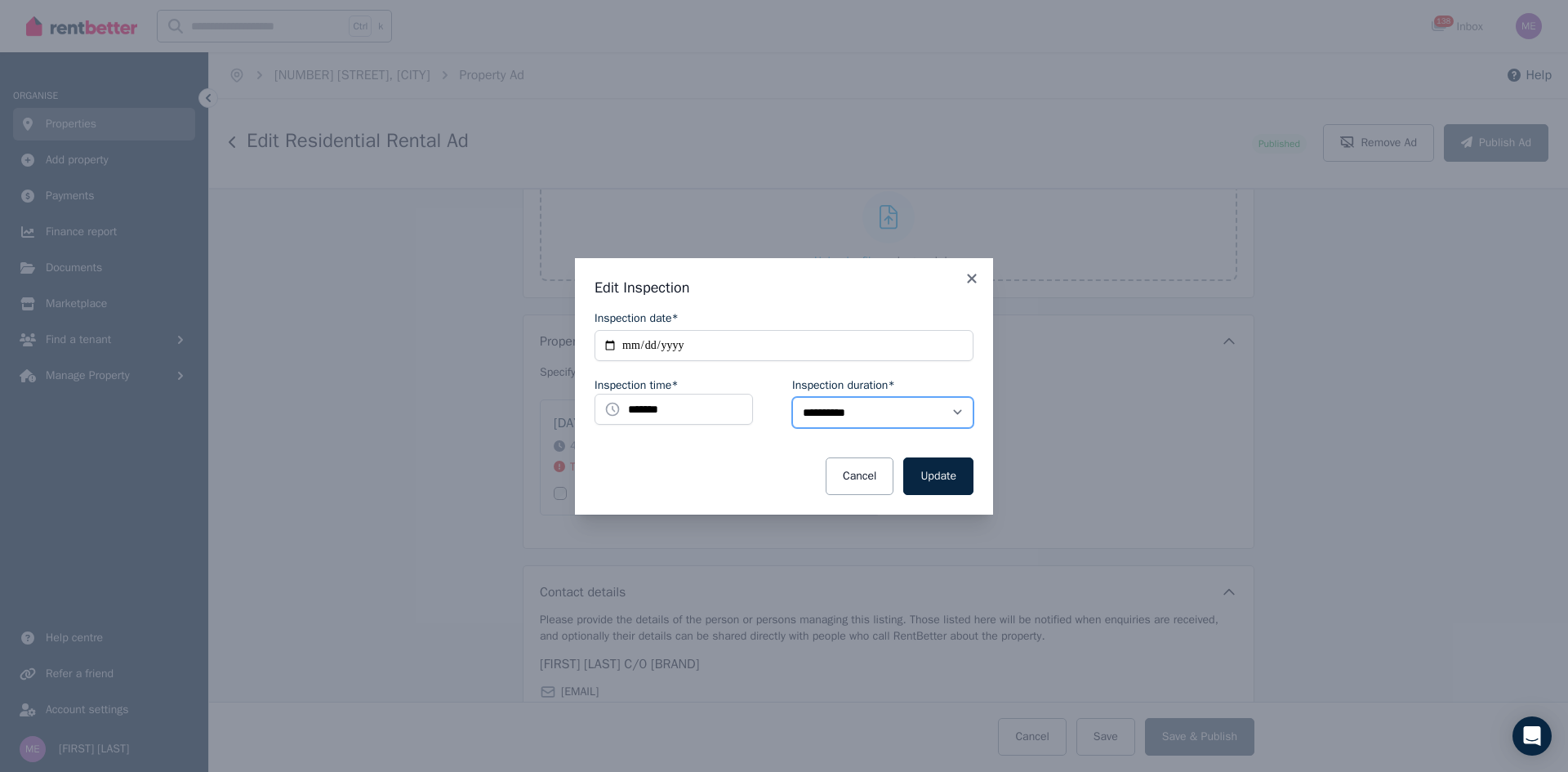 click on "**********" at bounding box center (883, 413) 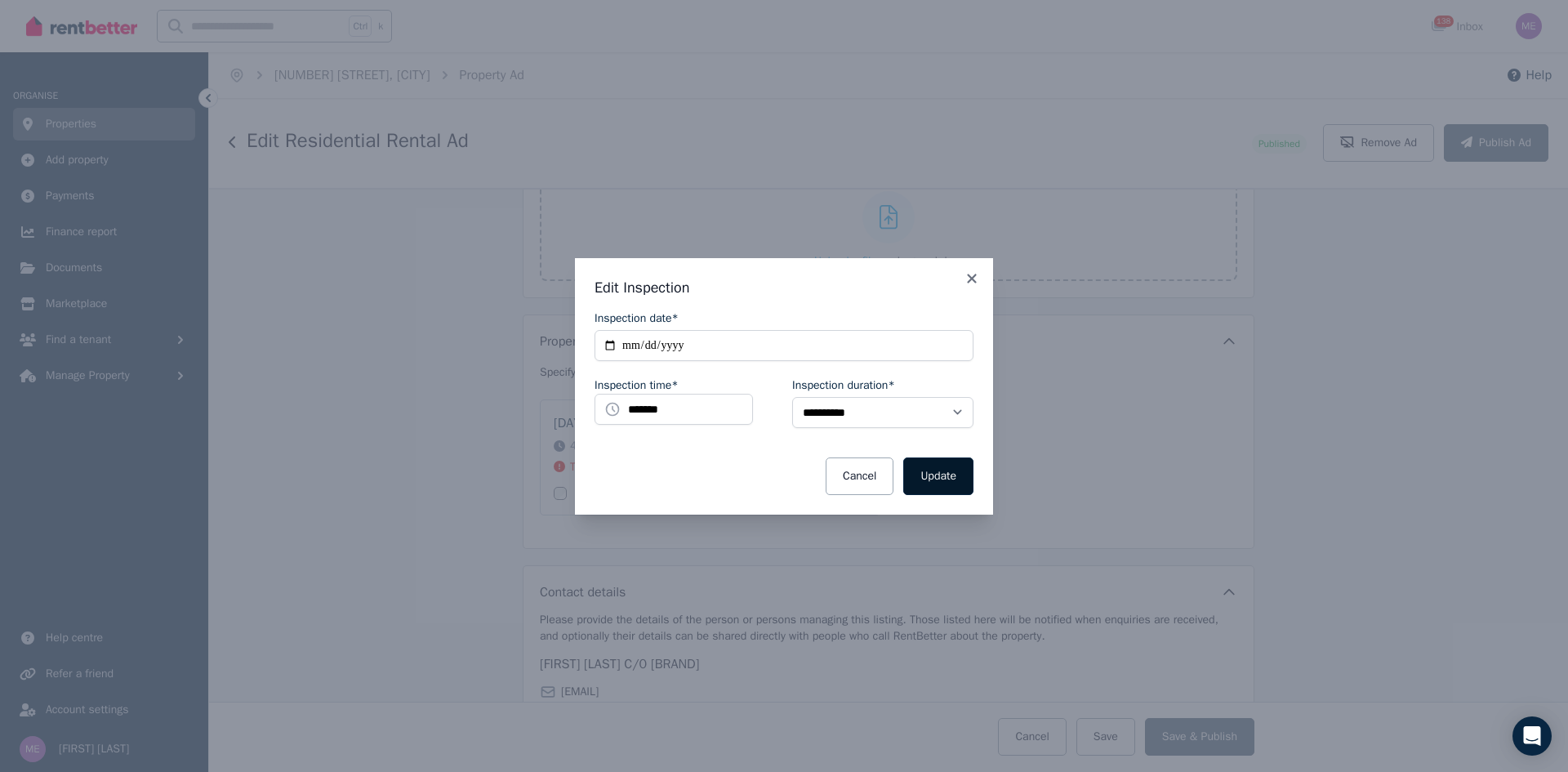 click on "Update" at bounding box center (938, 476) 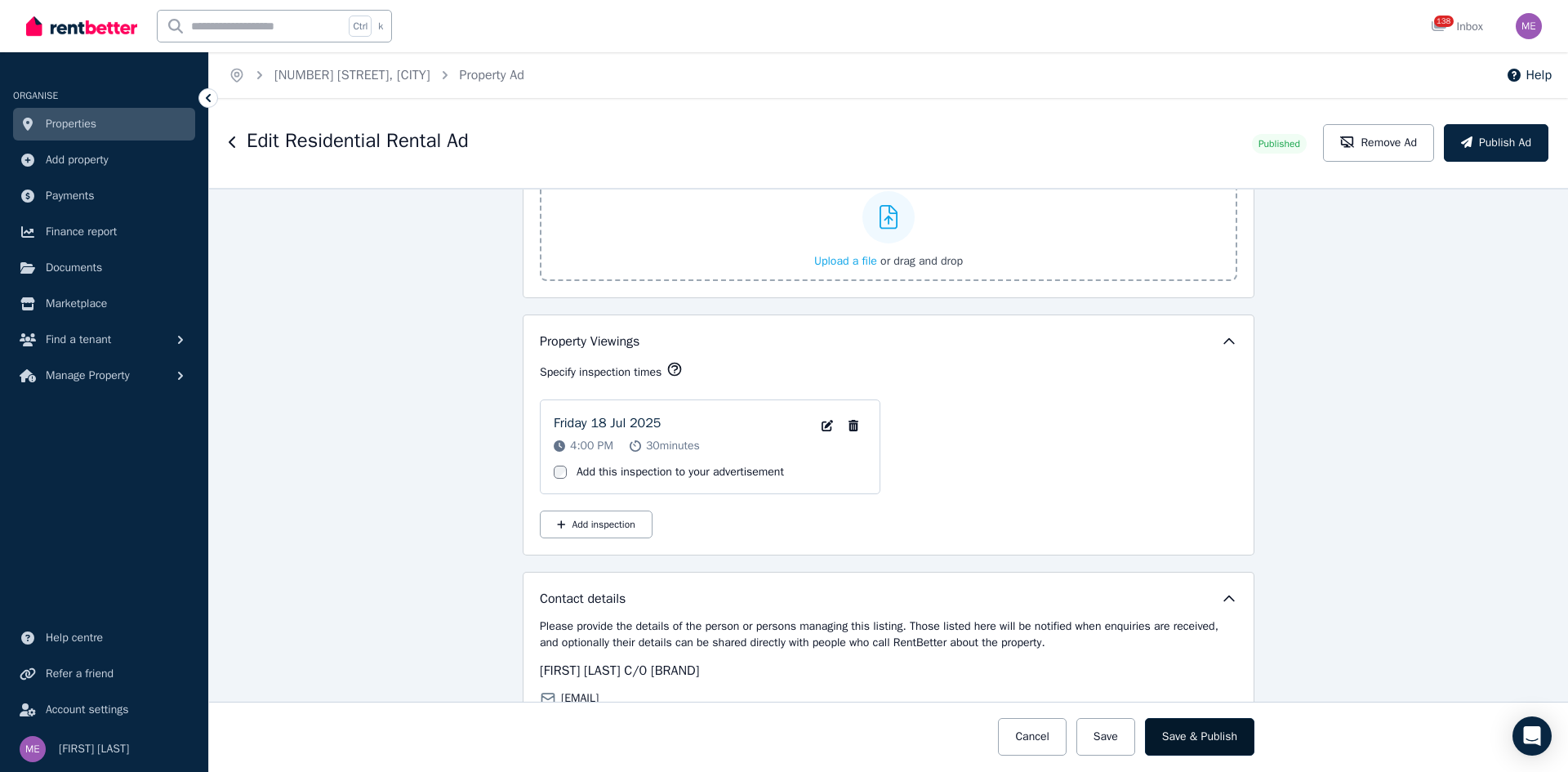 click on "Save & Publish" at bounding box center [1200, 737] 